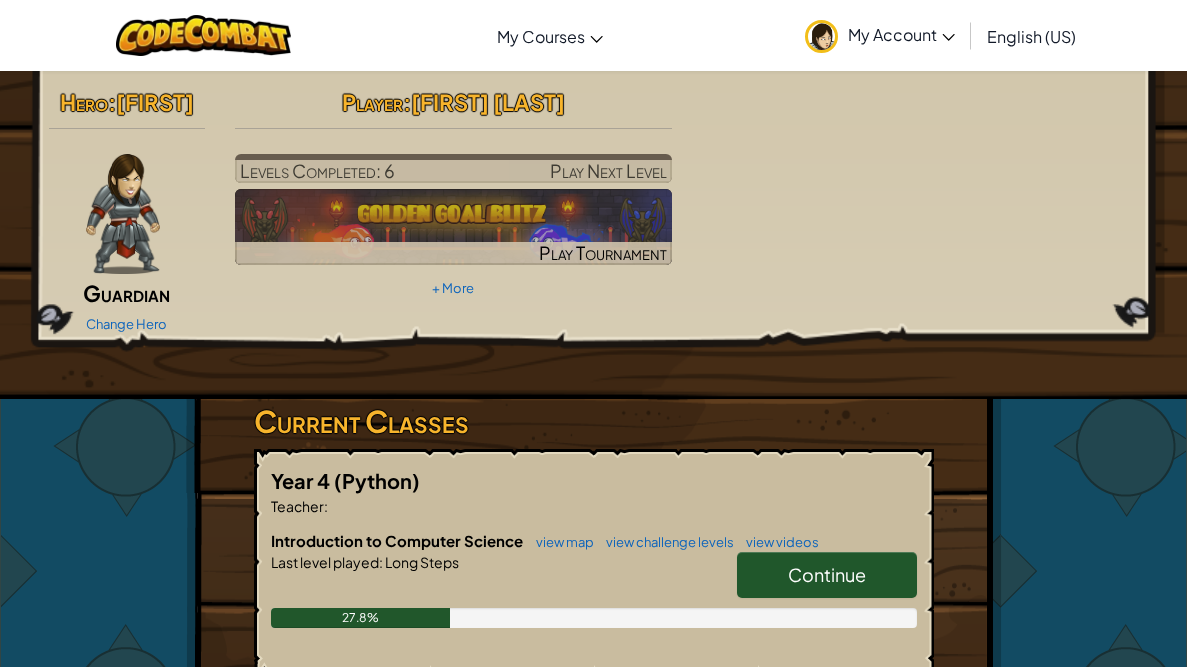scroll, scrollTop: 0, scrollLeft: 0, axis: both 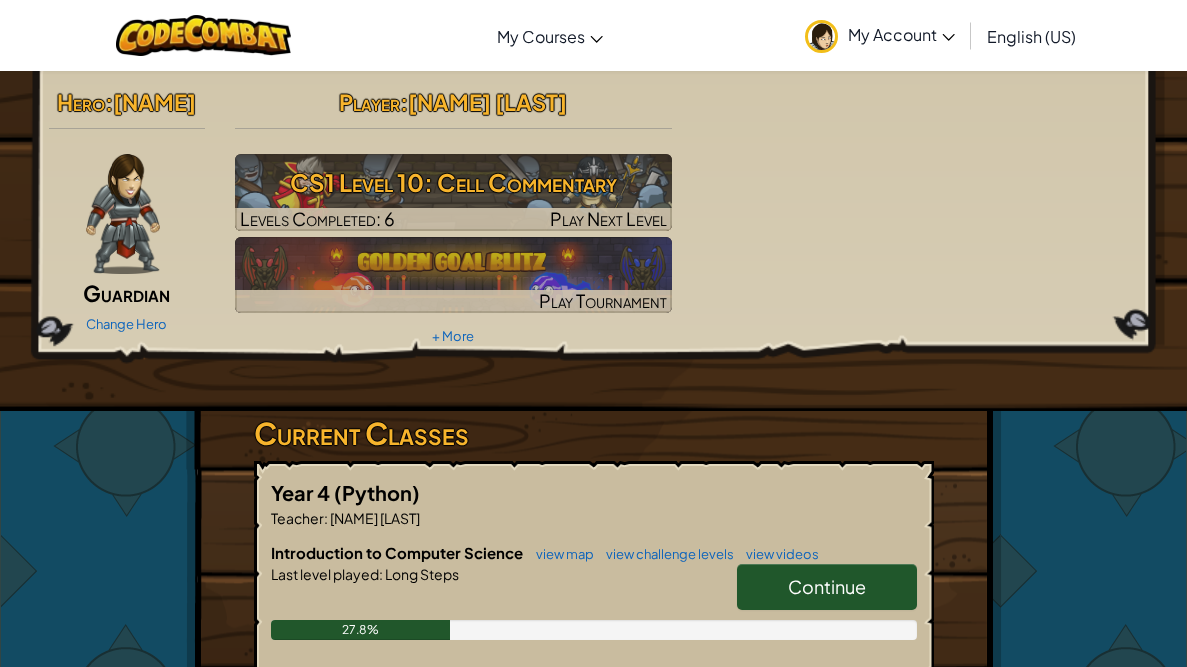 click on "Teacher : Polly Stewart" at bounding box center (594, 518) 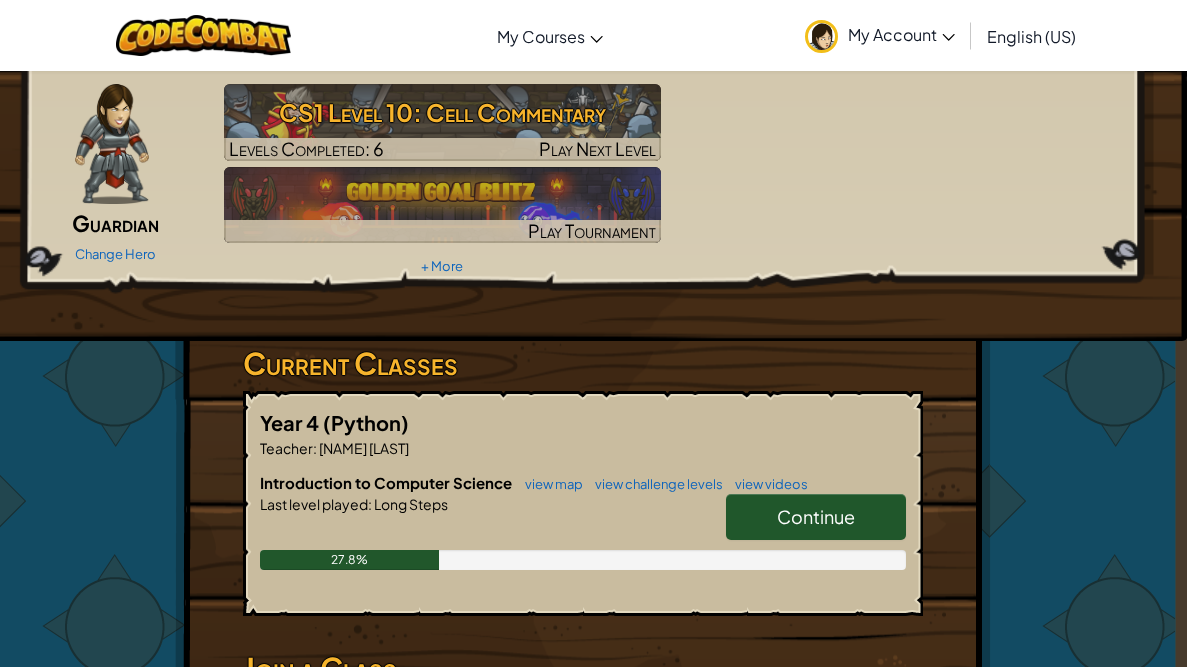 scroll, scrollTop: 72, scrollLeft: 11, axis: both 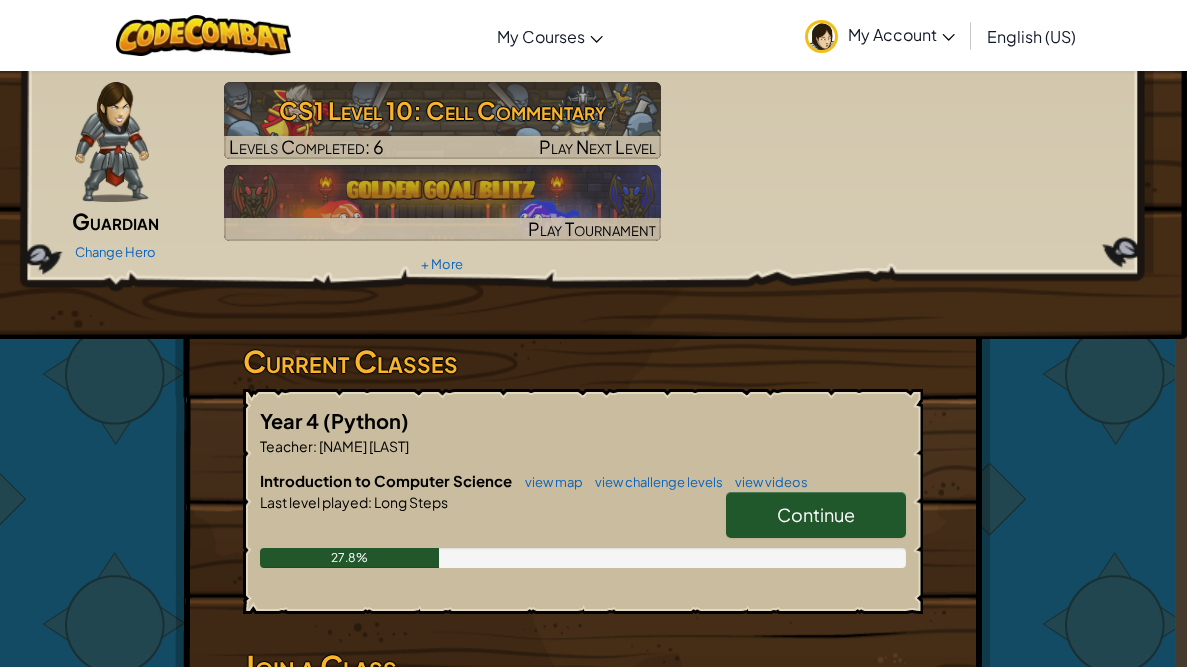 click on "Continue" at bounding box center (816, 514) 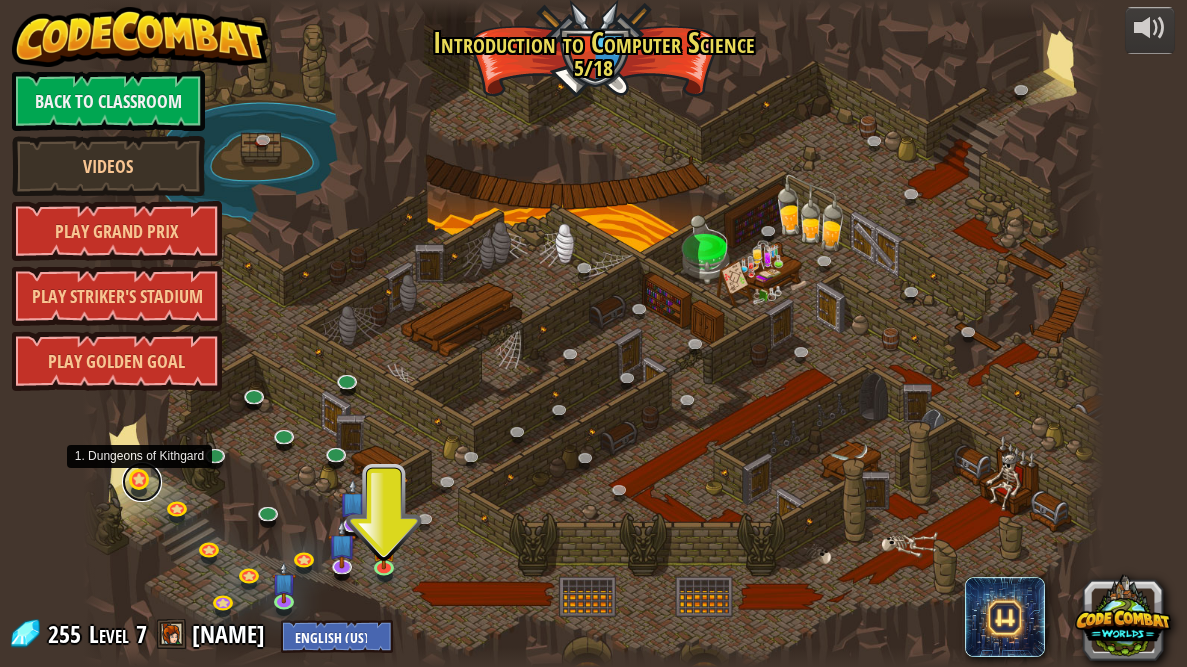 click at bounding box center [142, 482] 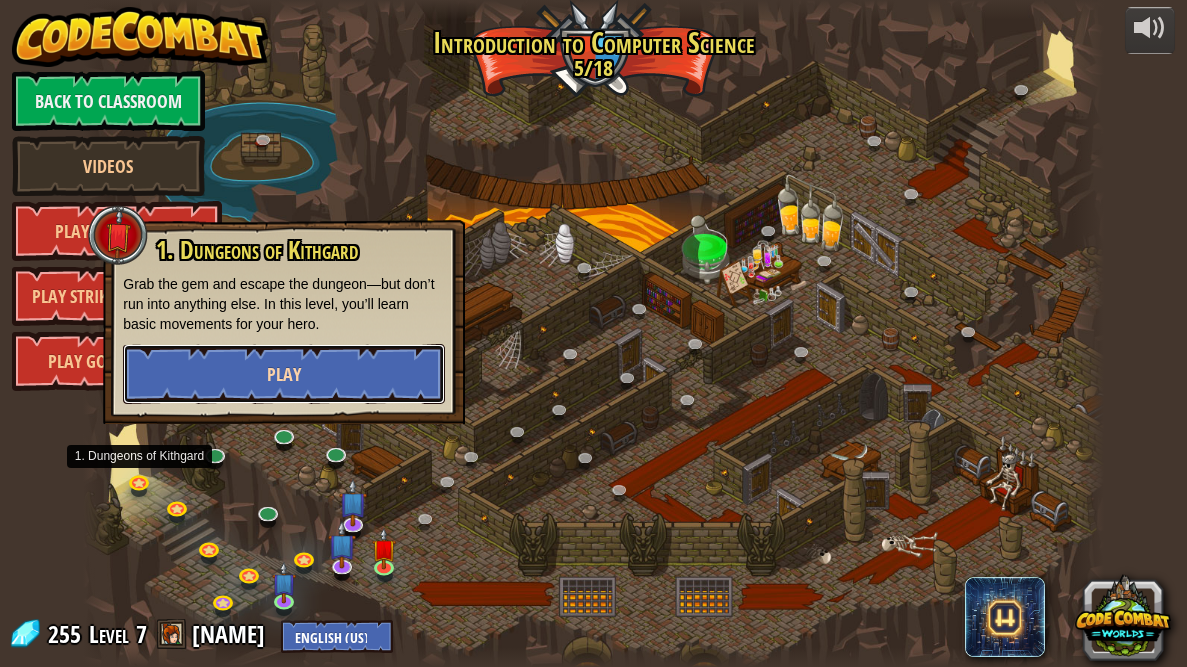 click on "Play" at bounding box center (284, 374) 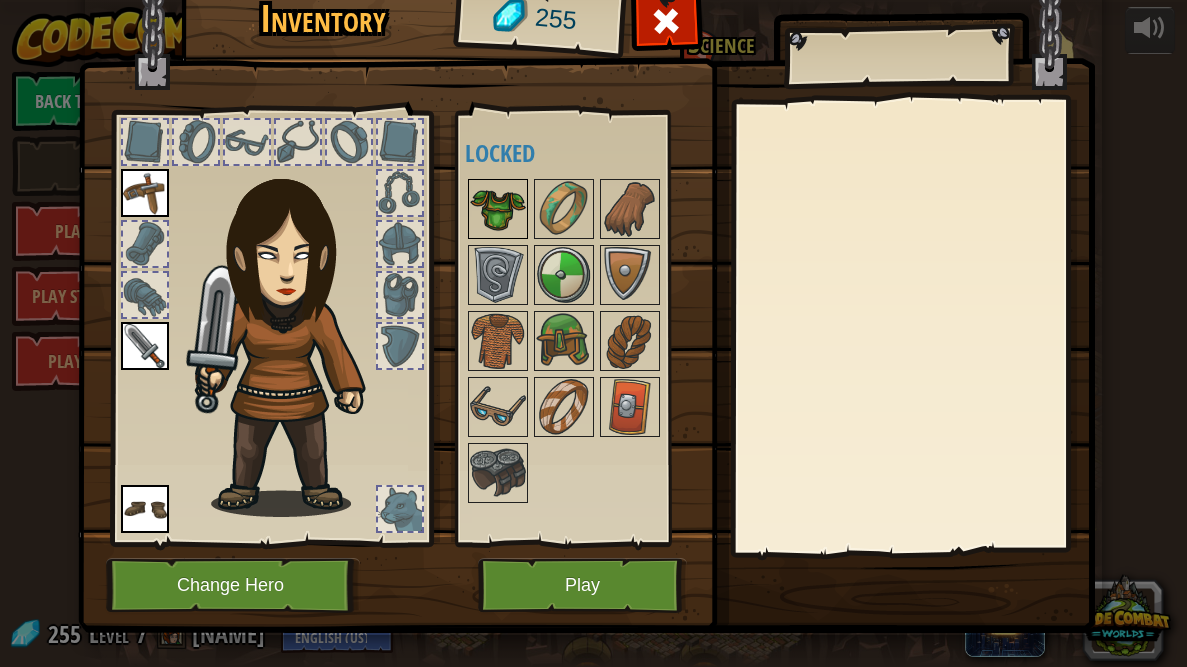 click at bounding box center (498, 209) 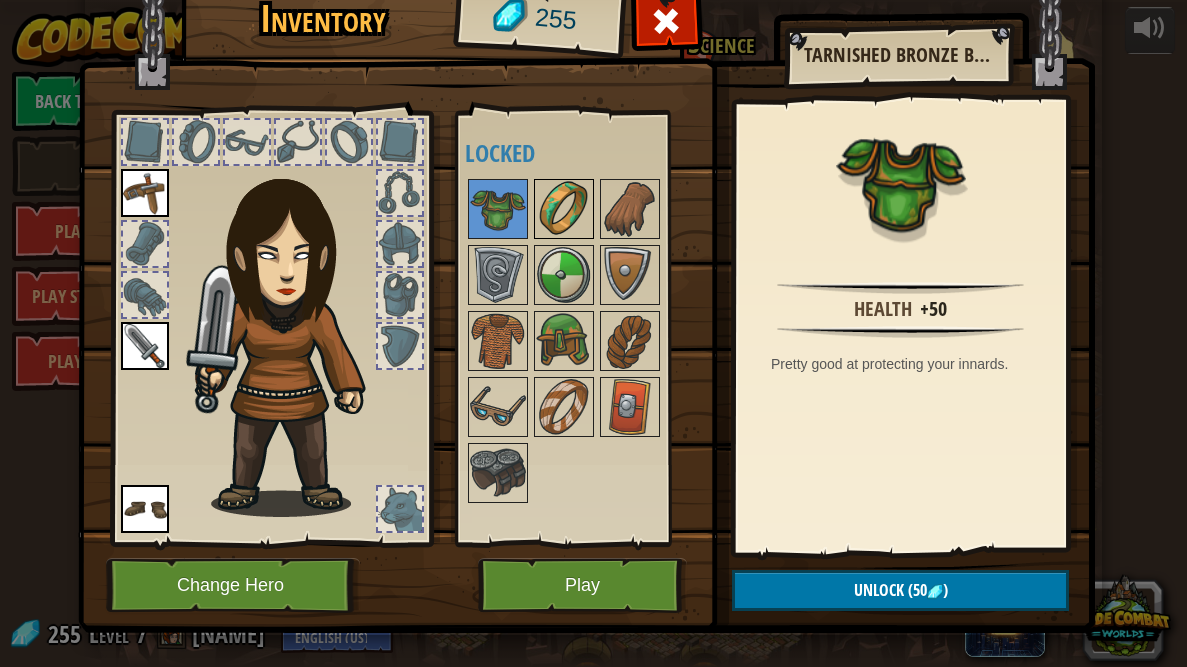 click at bounding box center [564, 209] 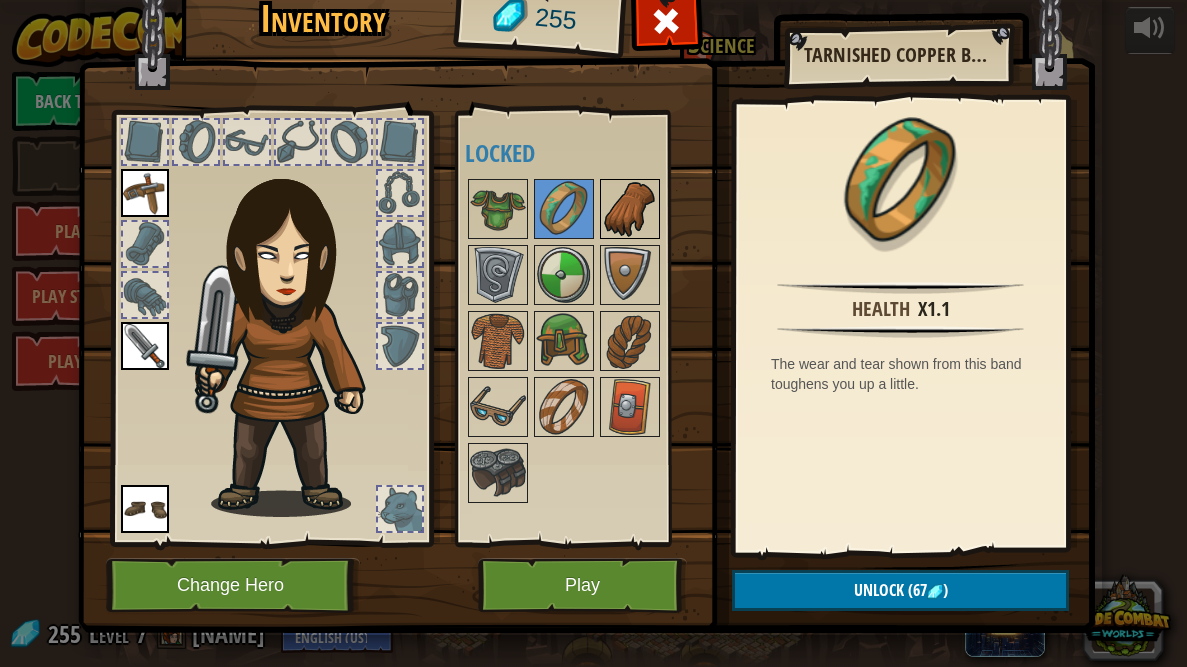click at bounding box center (630, 209) 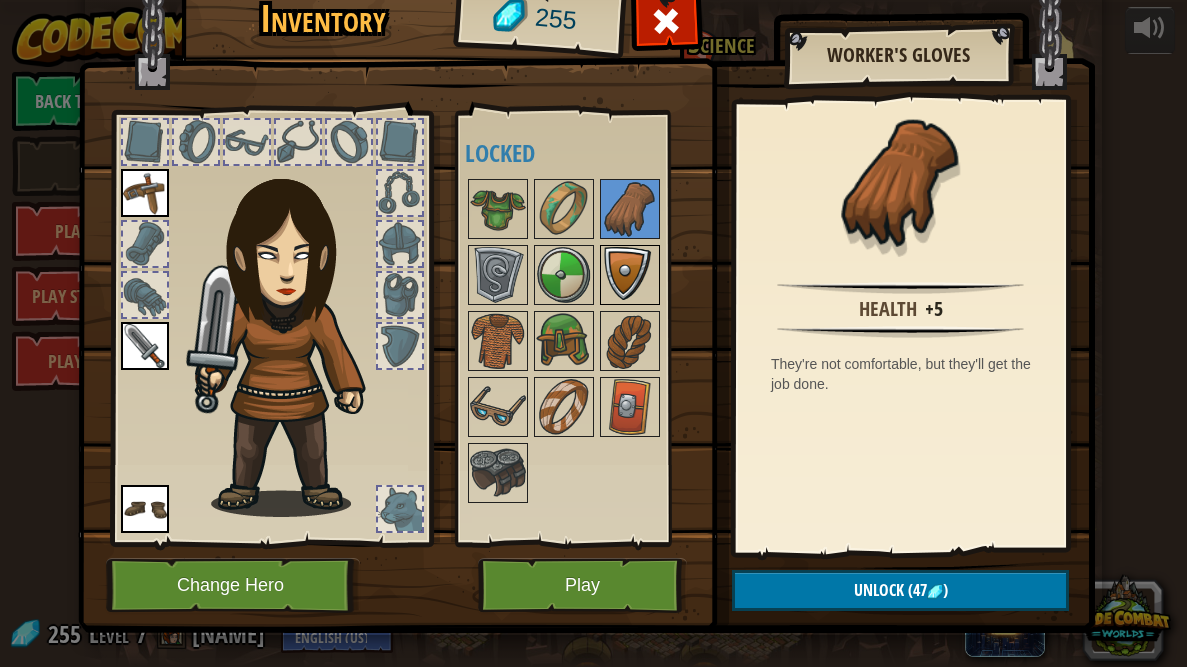 click at bounding box center [630, 275] 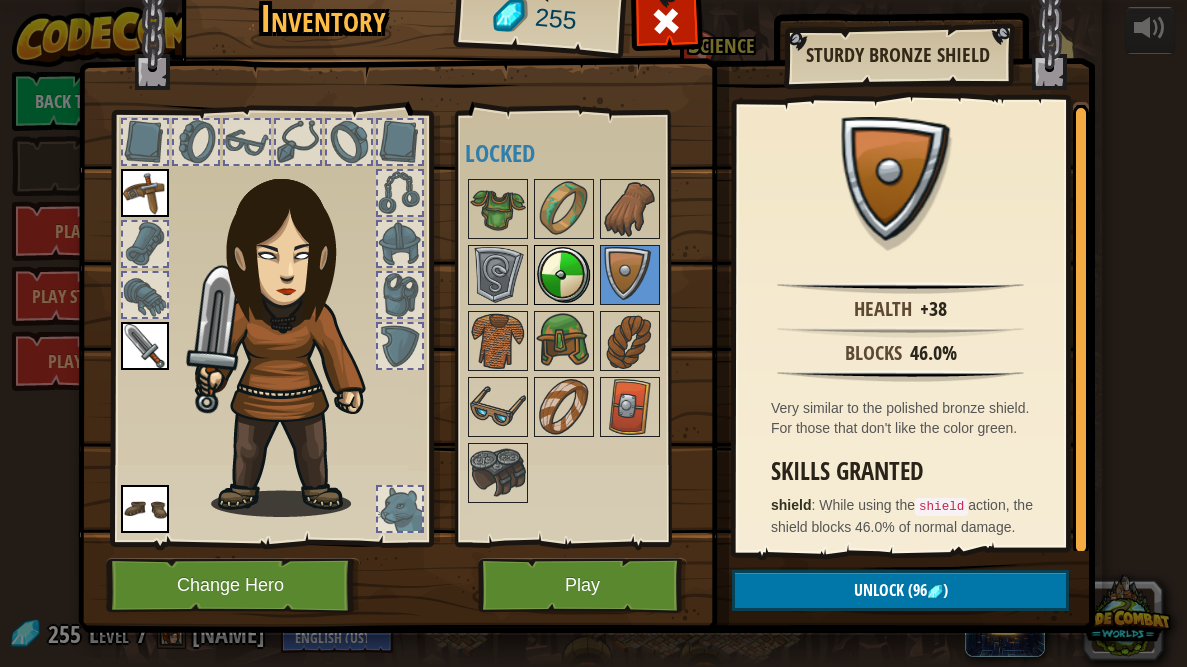click at bounding box center (564, 275) 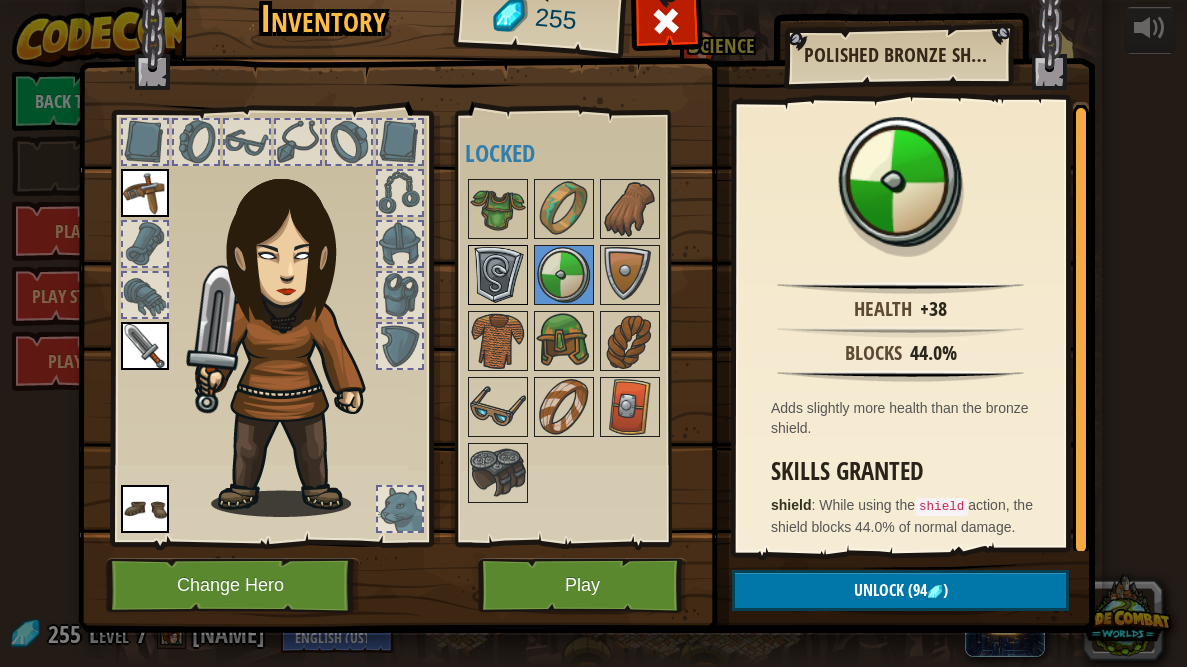 click at bounding box center [498, 275] 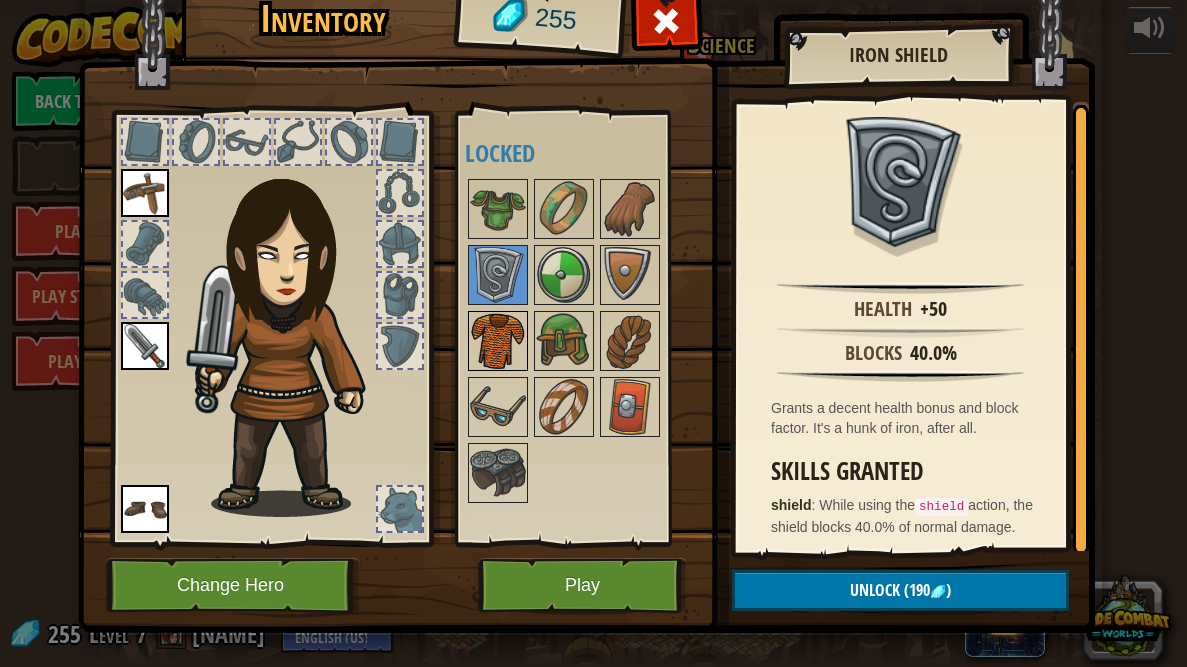 click at bounding box center (498, 341) 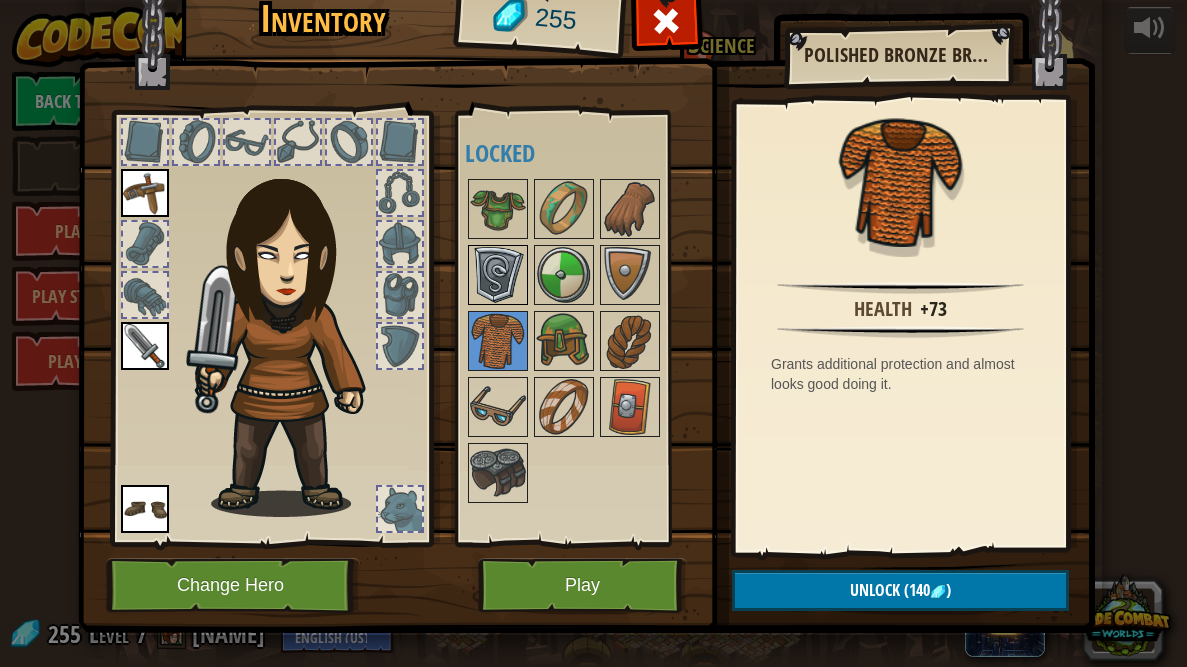 click at bounding box center [498, 275] 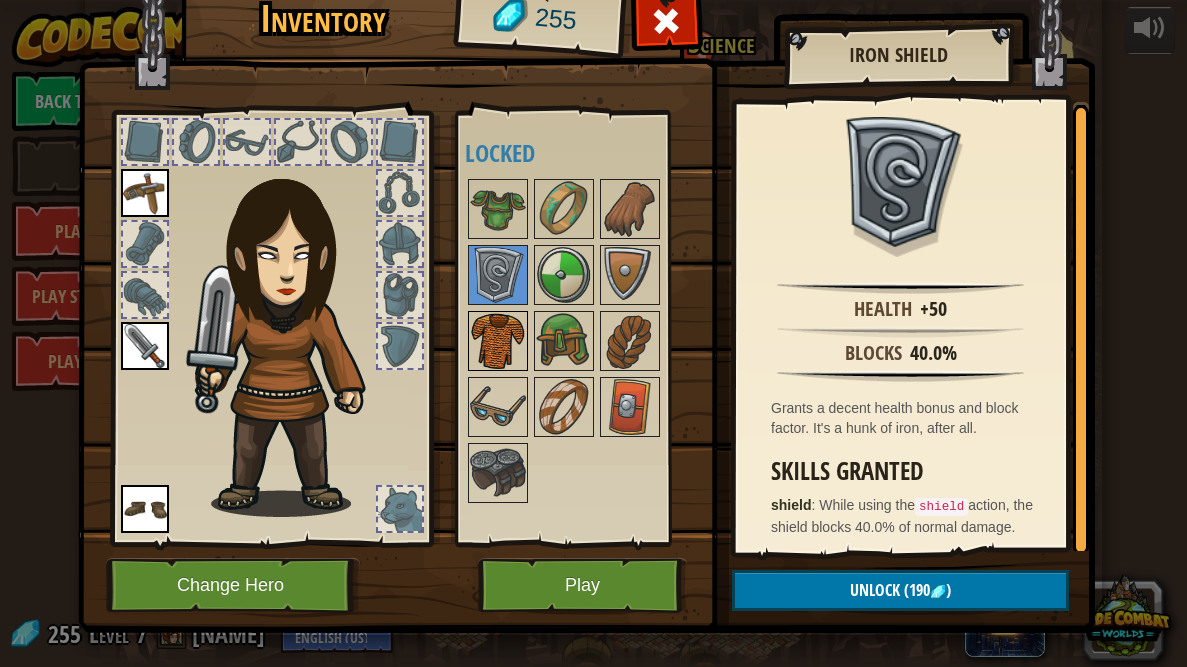 click at bounding box center (498, 341) 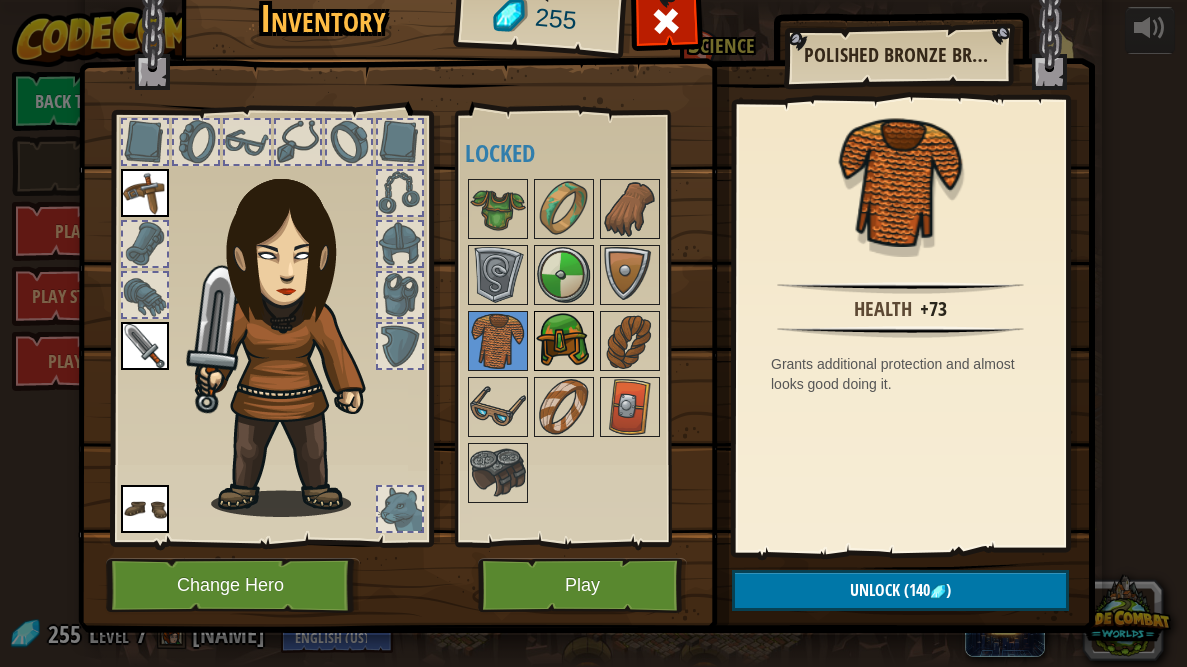 click at bounding box center (564, 341) 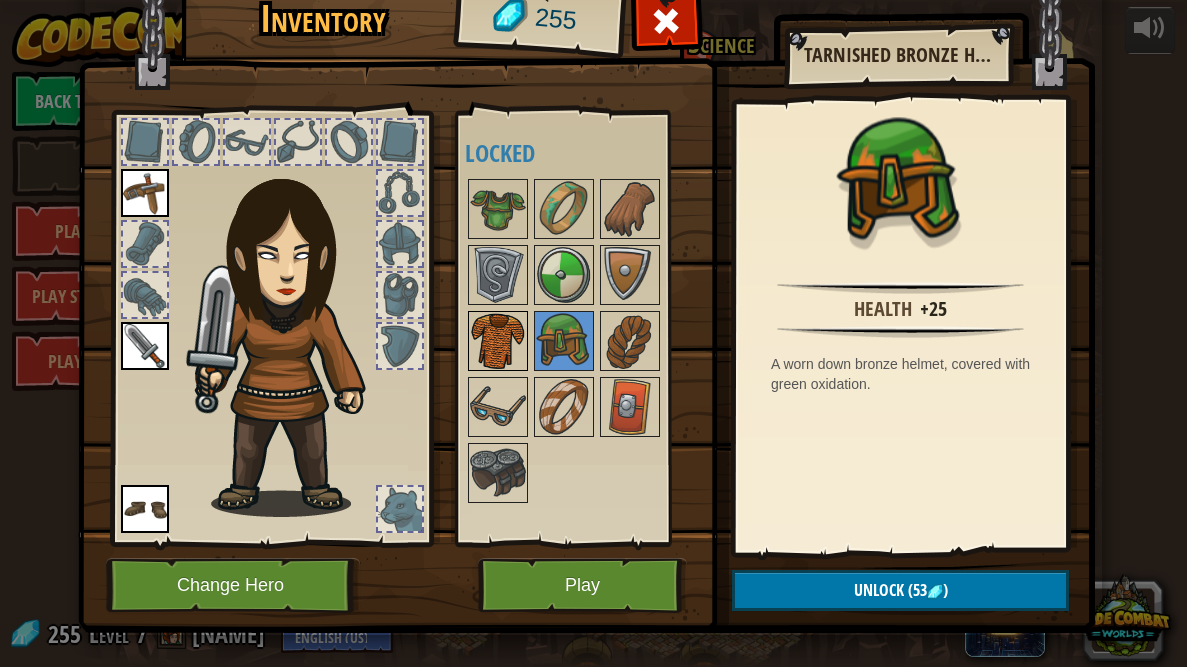 click at bounding box center [498, 341] 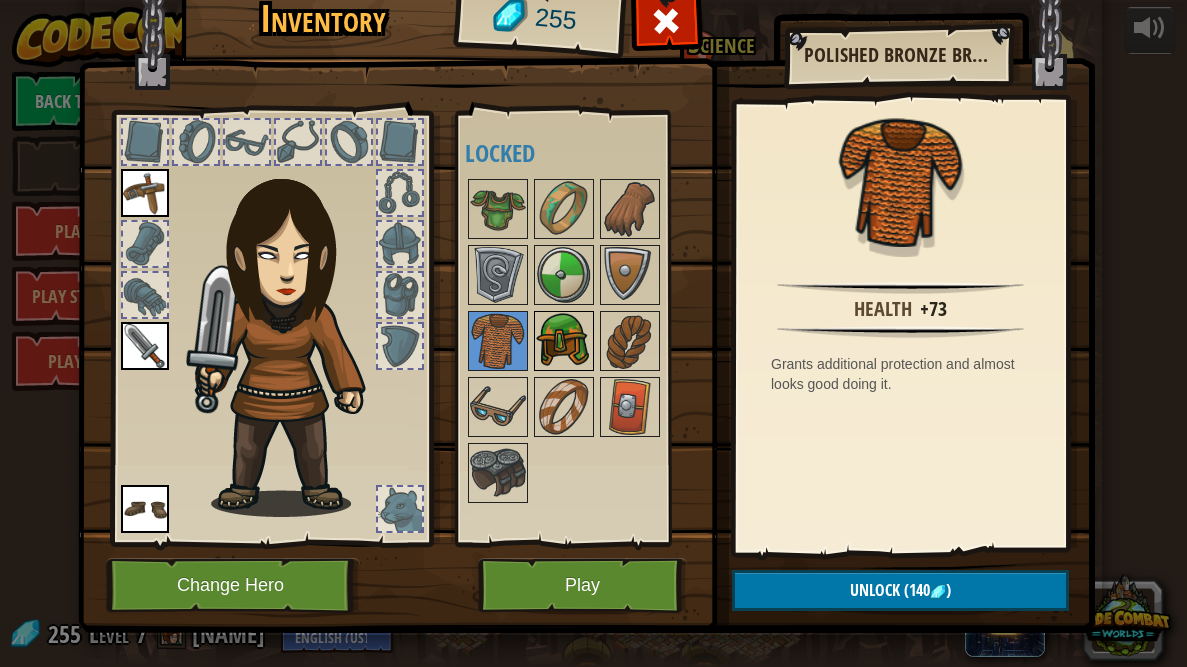 click at bounding box center (564, 341) 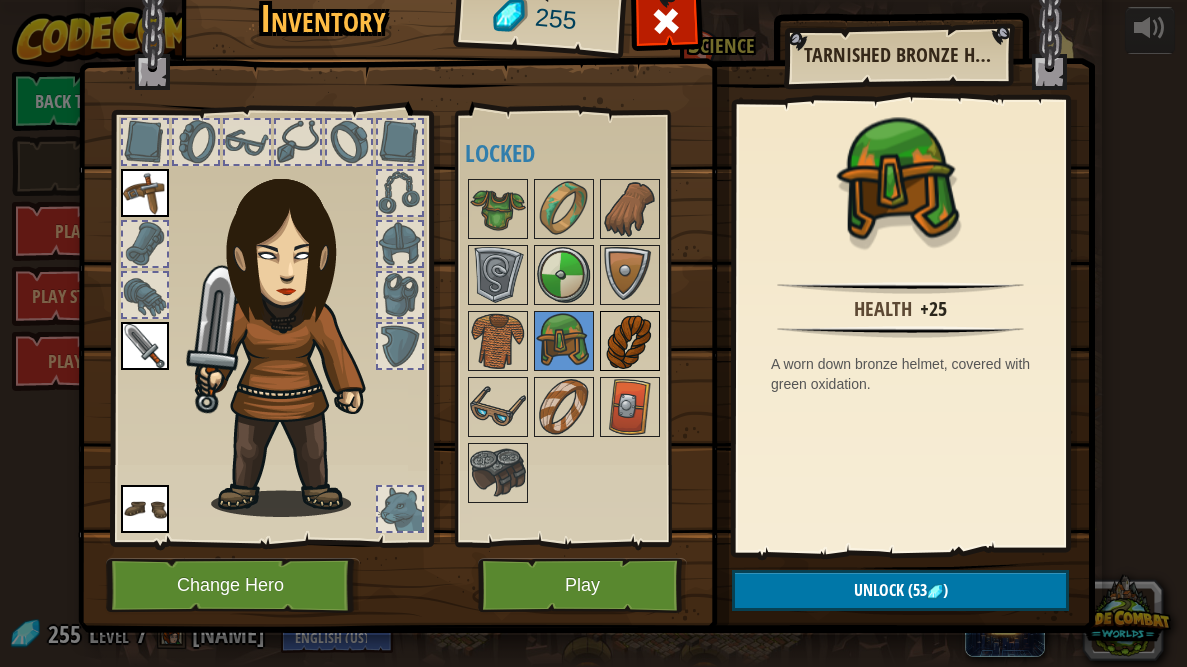 click at bounding box center [630, 341] 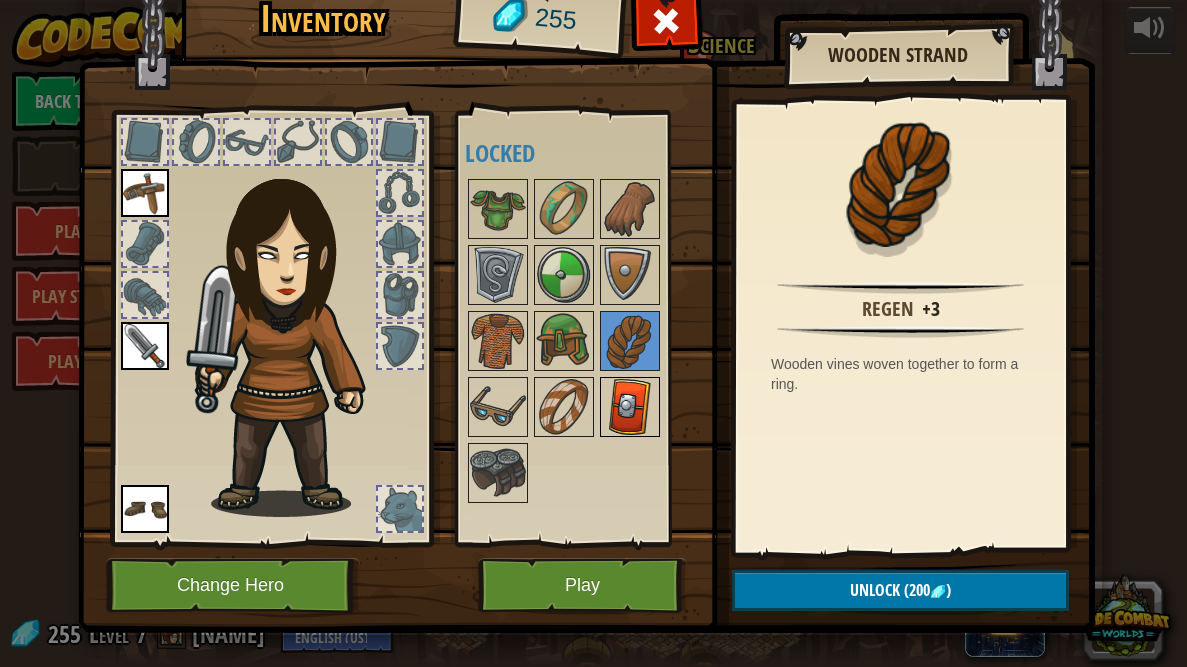 click at bounding box center (630, 407) 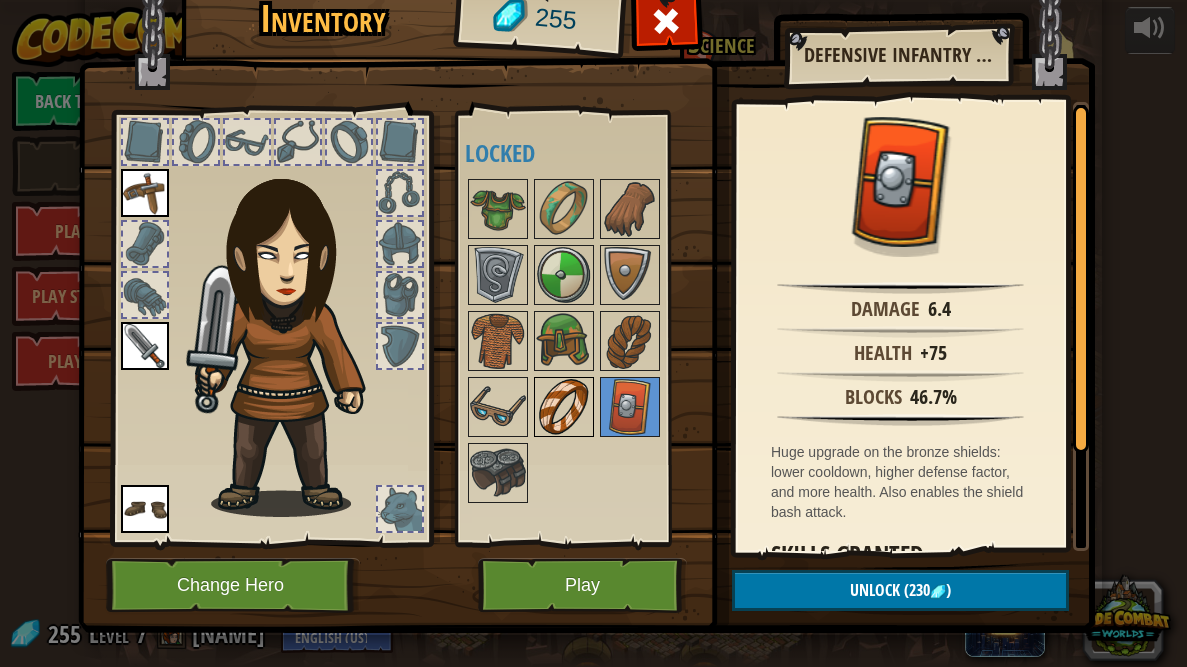 click at bounding box center [564, 407] 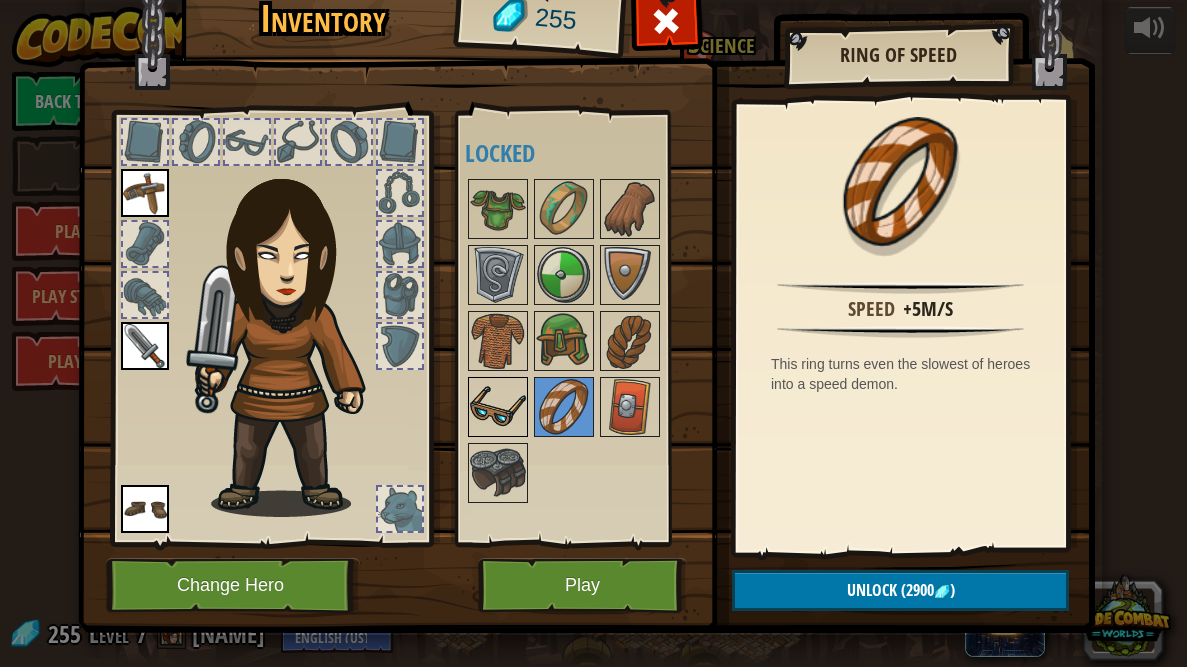click at bounding box center [498, 407] 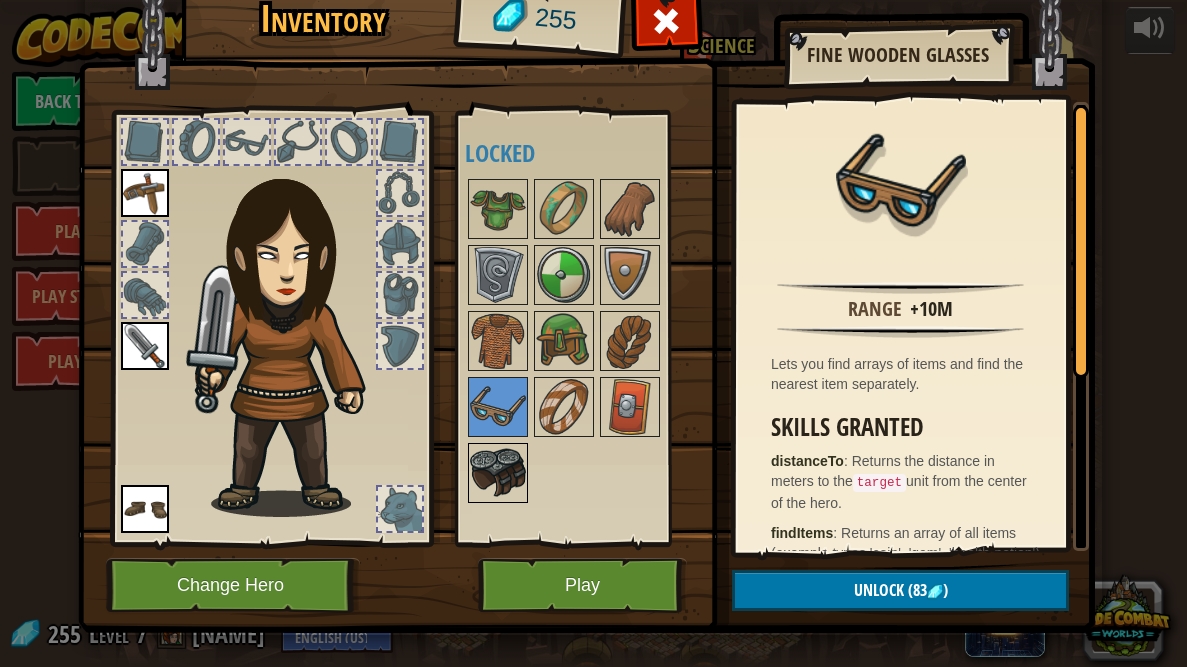 click at bounding box center [498, 473] 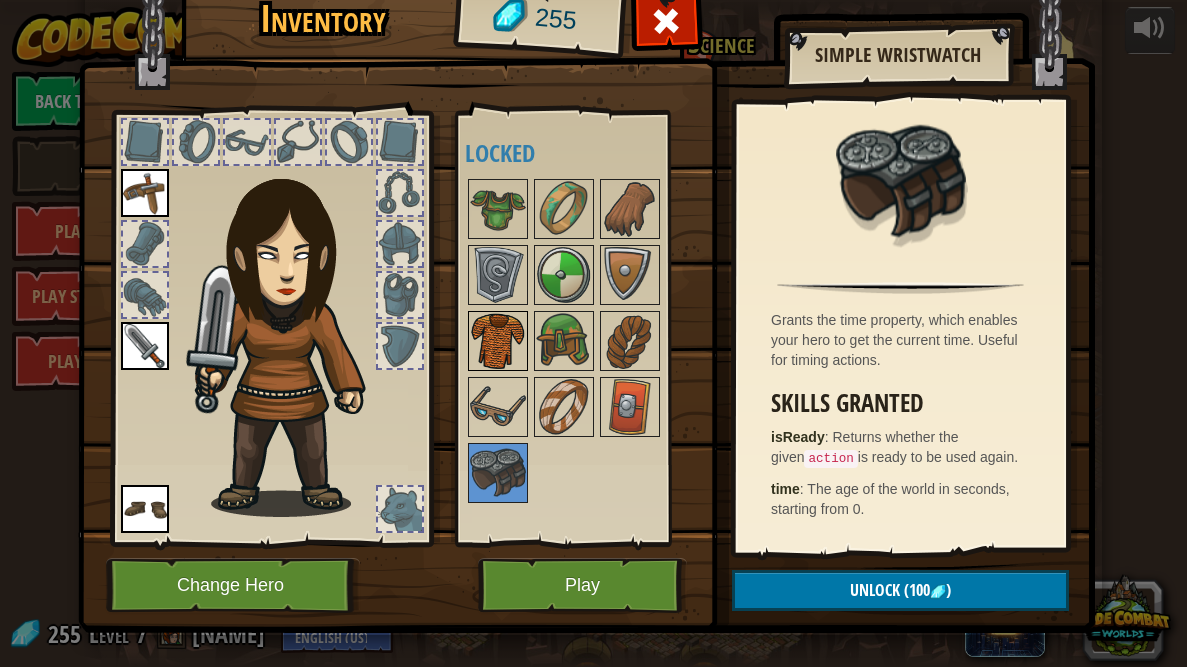 click at bounding box center [498, 341] 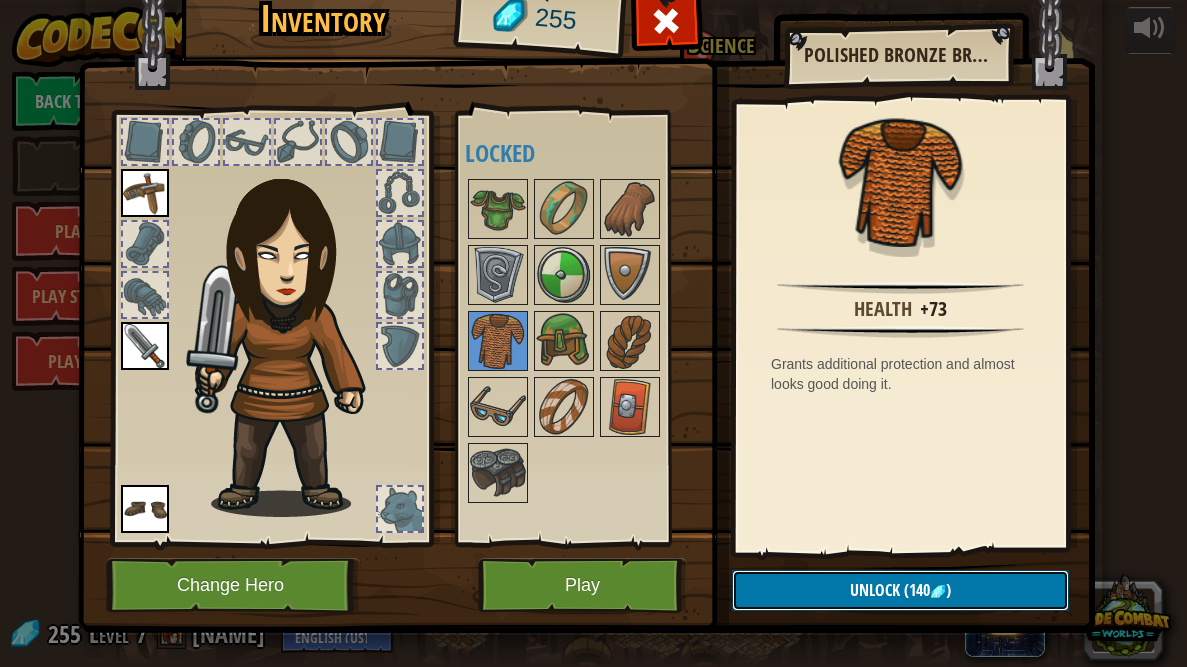 click on "(140" at bounding box center [915, 590] 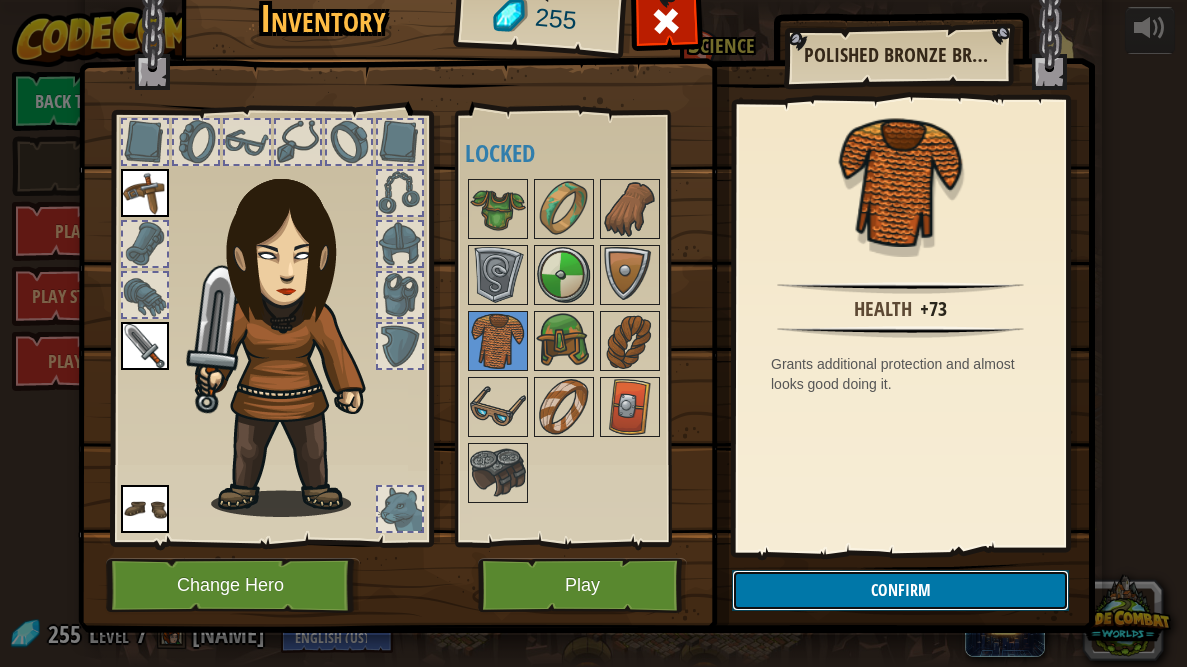 click on "Confirm" at bounding box center (900, 590) 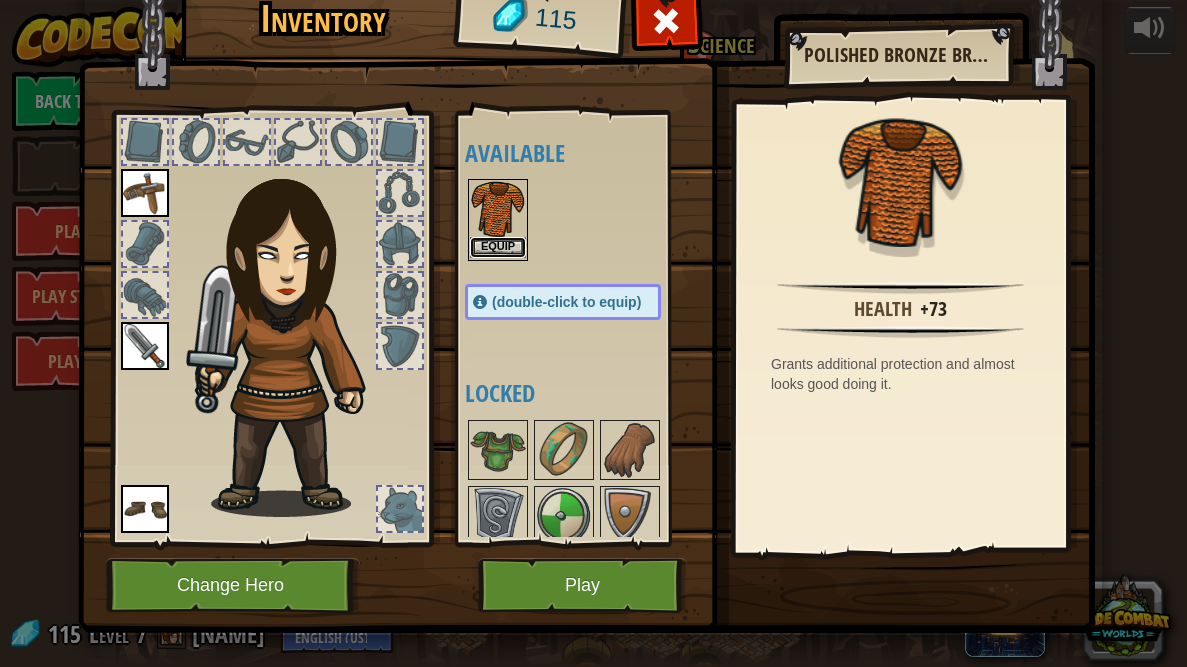 click on "Equip" at bounding box center (498, 247) 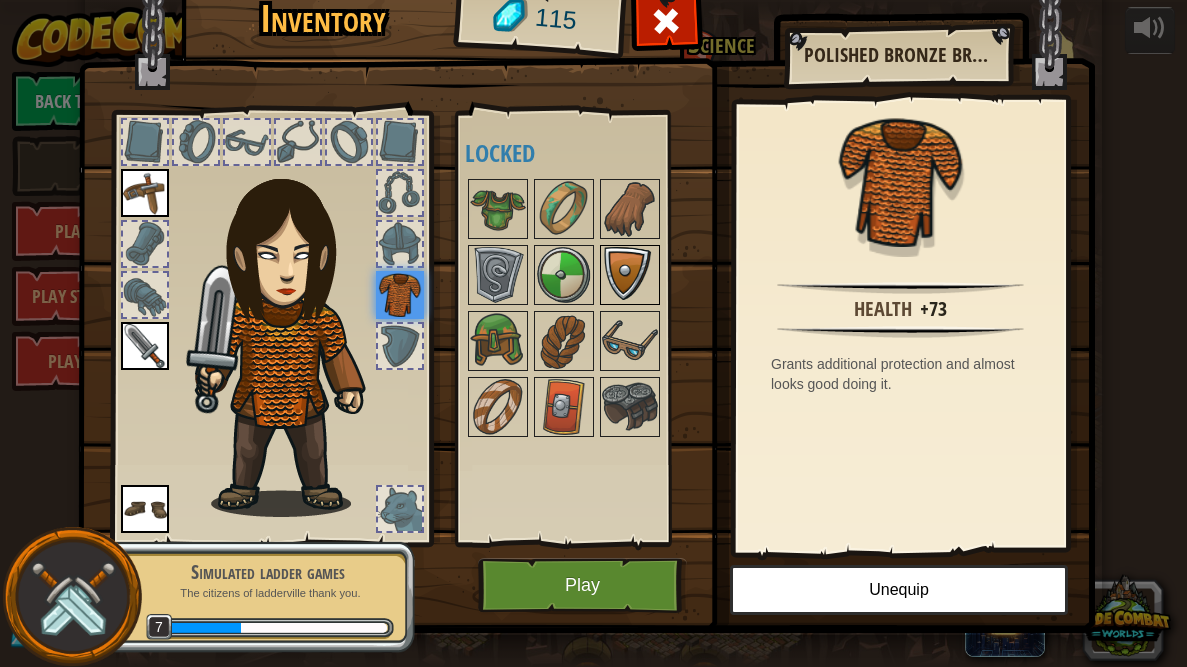 click at bounding box center [630, 275] 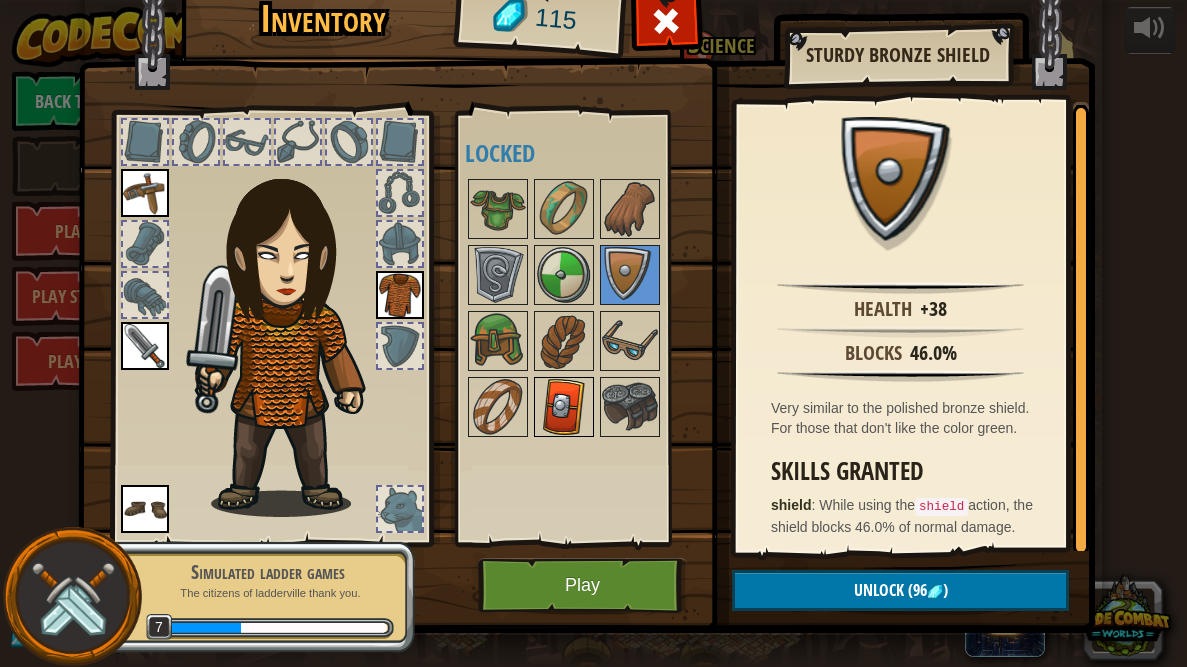 click at bounding box center (564, 407) 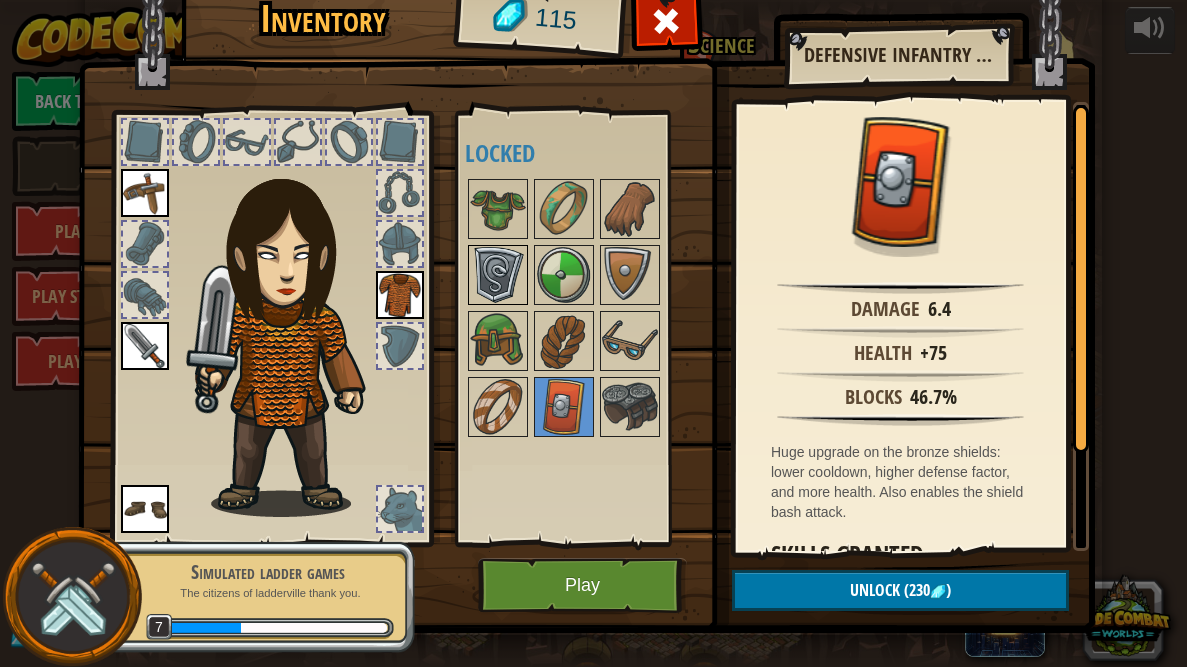 click at bounding box center (498, 275) 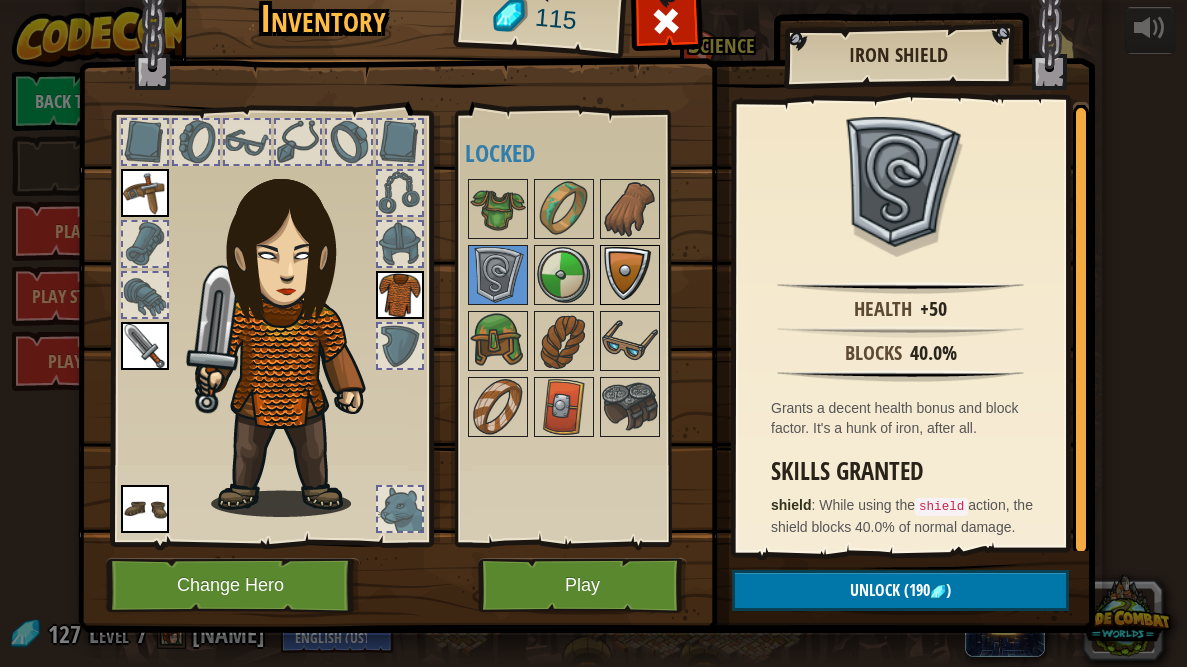click at bounding box center (630, 275) 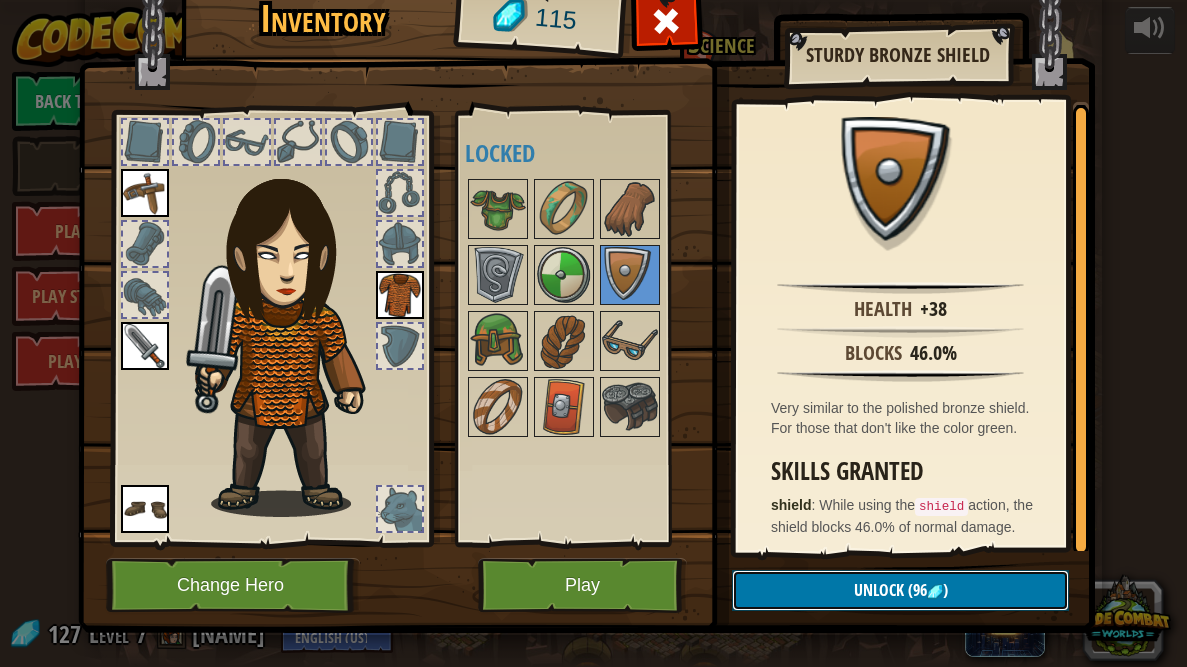 click on "(96" at bounding box center [915, 590] 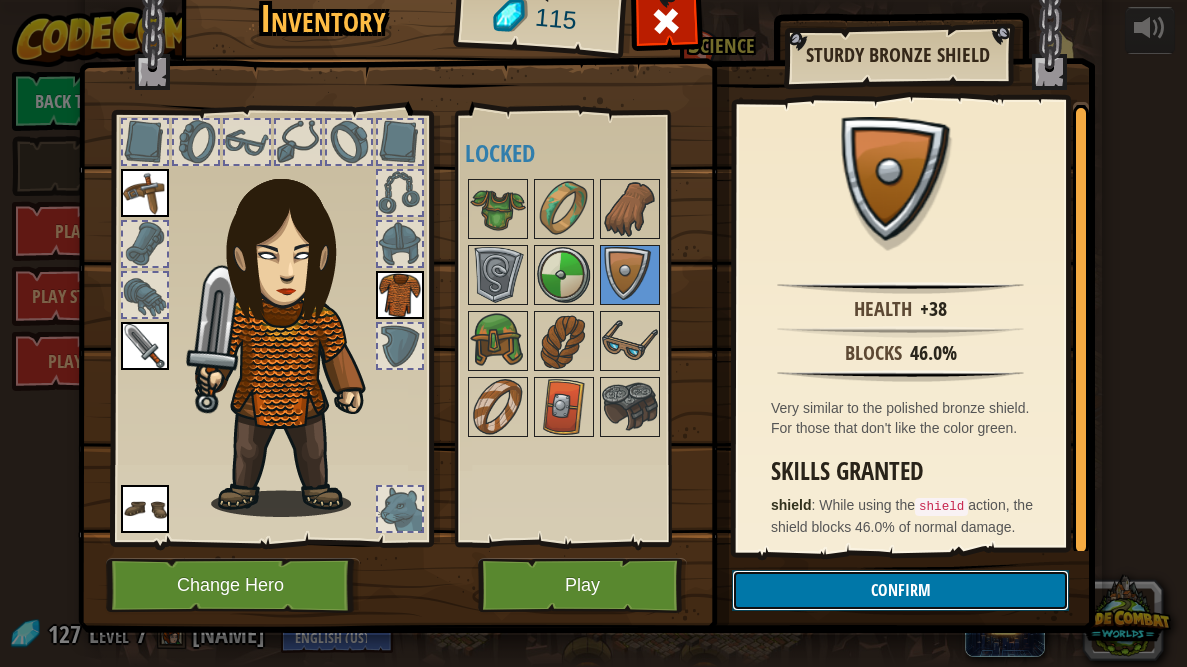 click on "Confirm" at bounding box center [900, 590] 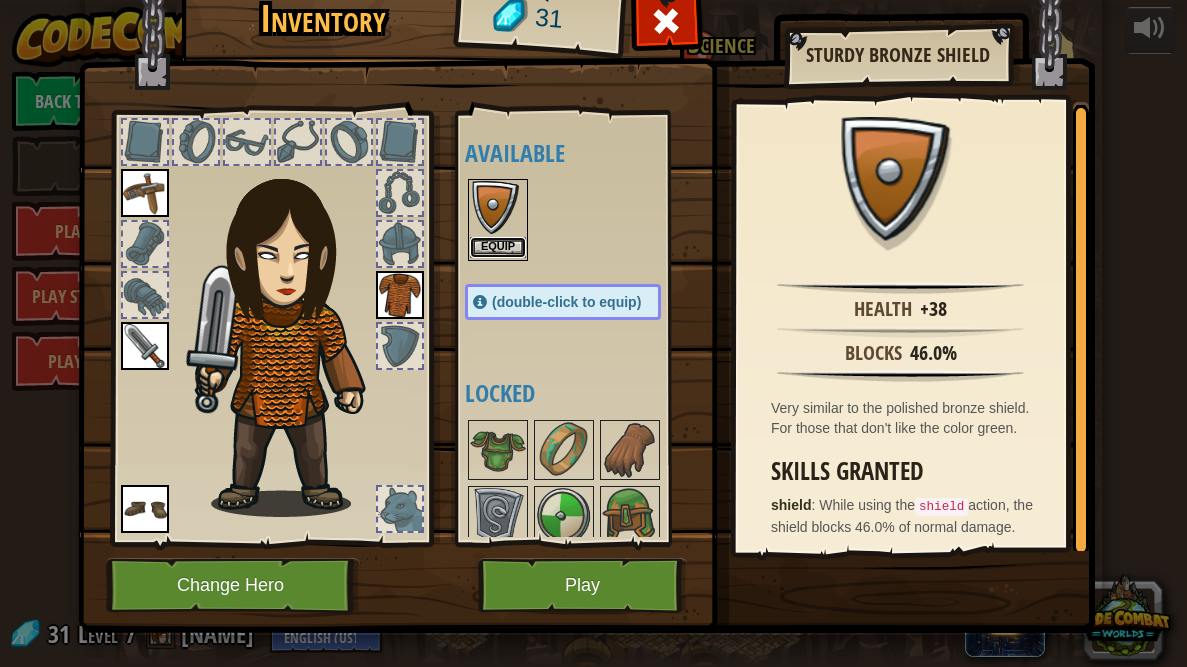 click on "Equip" at bounding box center [498, 247] 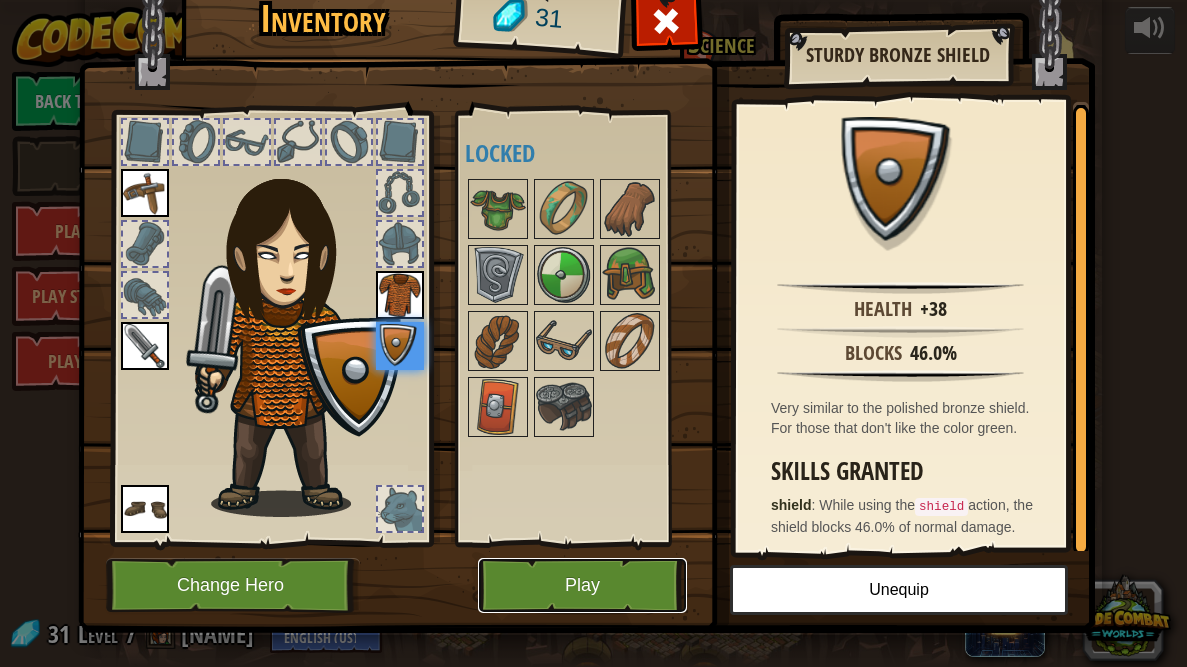 click on "Play" at bounding box center [582, 585] 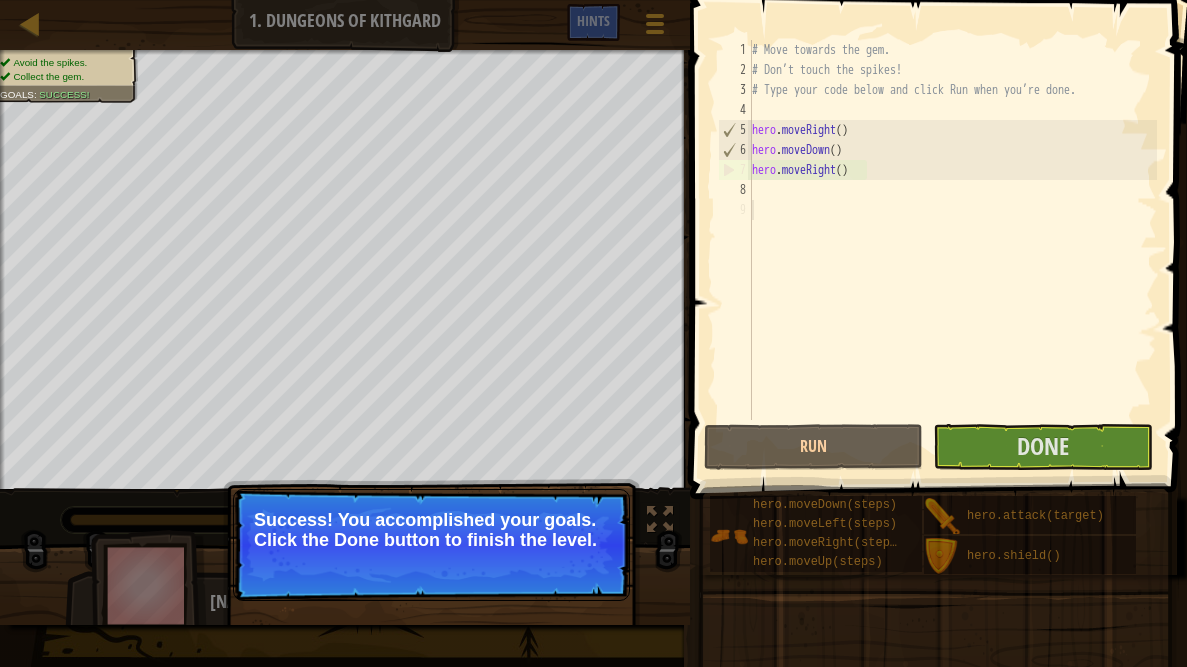 click on "# Move towards the gem. # Don’t touch the spikes! # Type your code below and click Run when you’re done. hero . moveRight ( ) hero . moveDown ( ) hero . moveRight ( )" at bounding box center (952, 250) 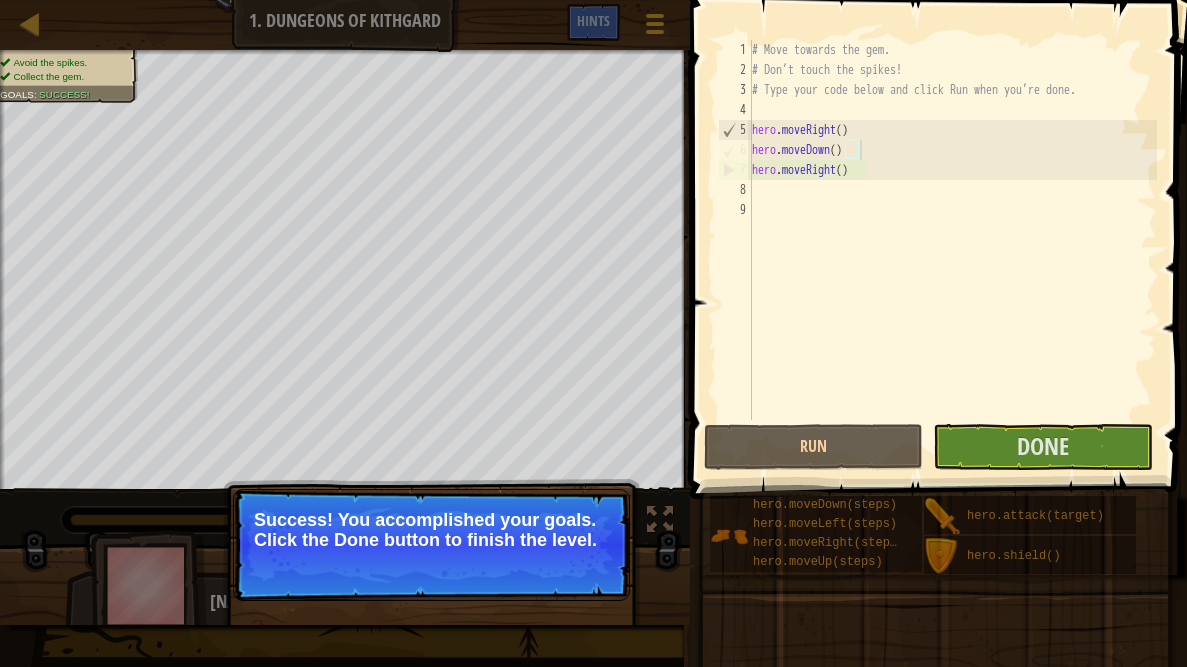click on "# Move towards the gem. # Don’t touch the spikes! # Type your code below and click Run when you’re done. hero . moveRight ( ) hero . moveDown ( ) hero . moveRight ( )" at bounding box center [952, 250] 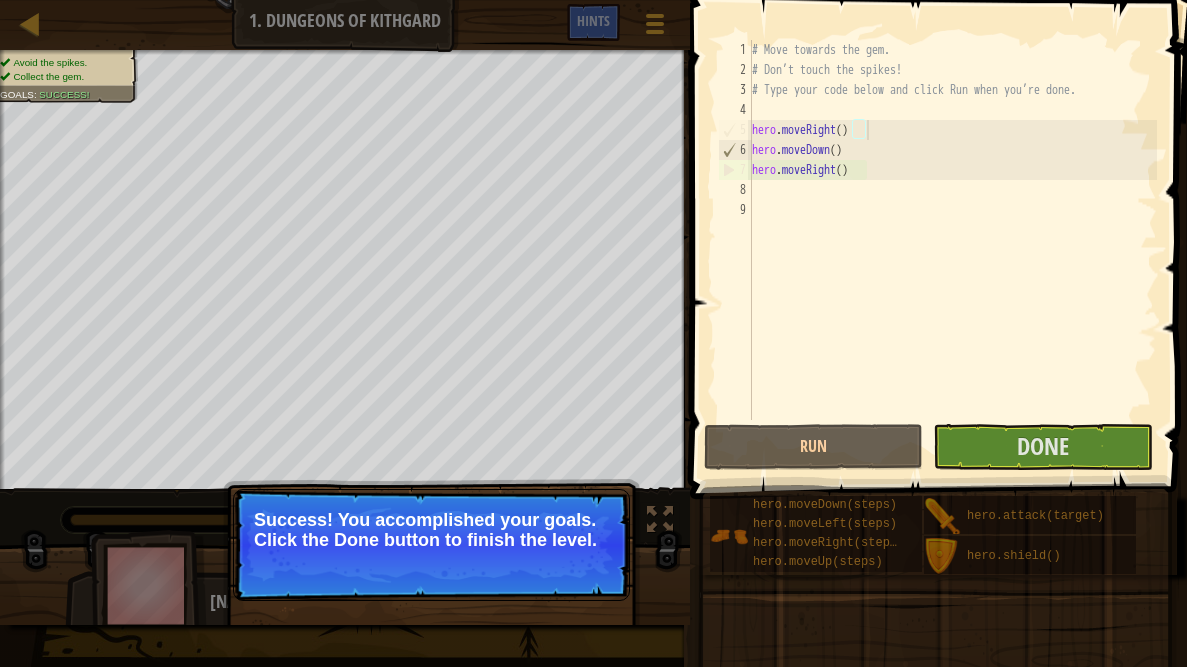 click on "# Move towards the gem. # Don’t touch the spikes! # Type your code below and click Run when you’re done. hero . moveRight ( ) hero . moveDown ( ) hero . moveRight ( )" at bounding box center (952, 250) 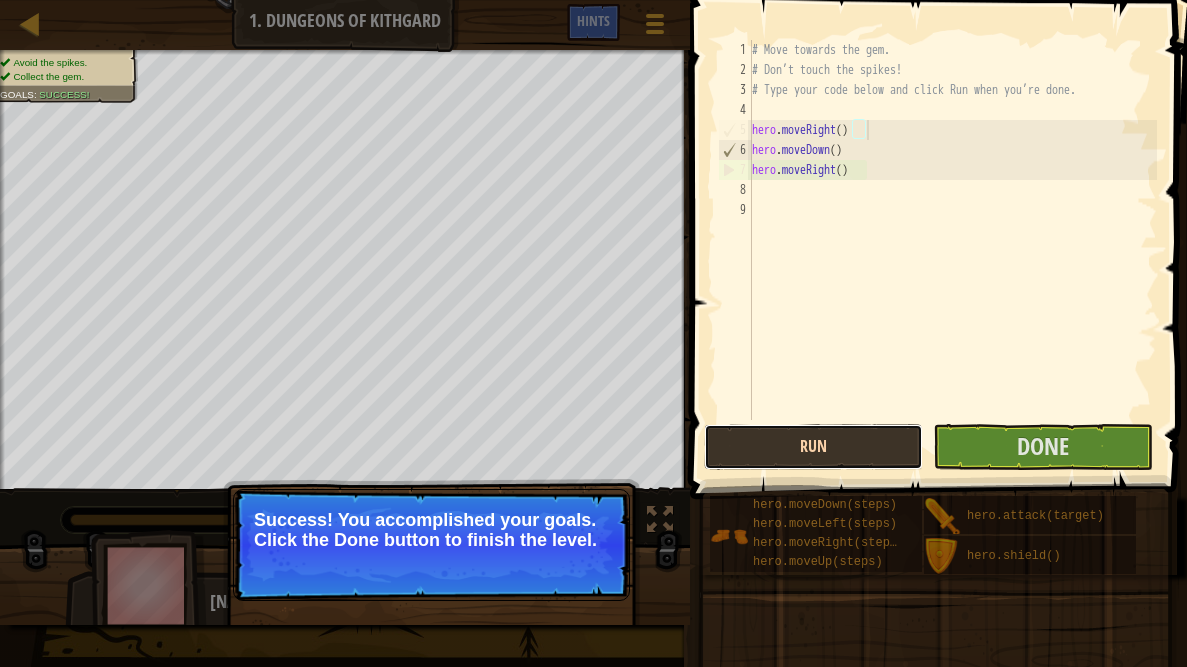 click on "Run" at bounding box center [813, 447] 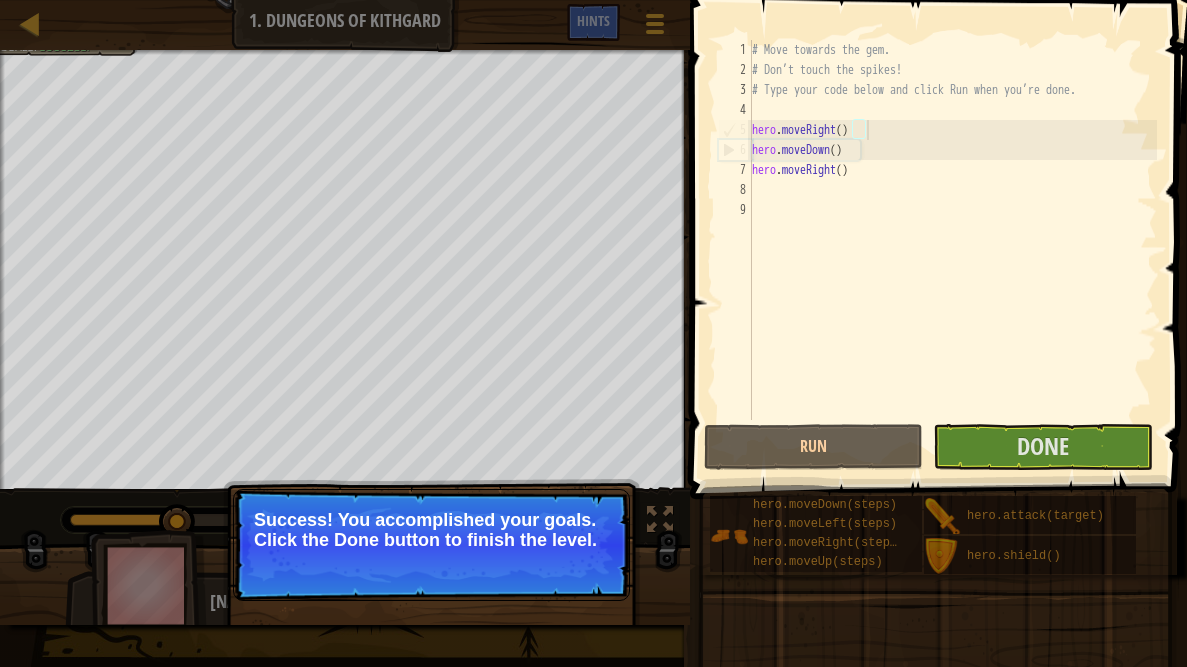 click on "# Move towards the gem. # Don’t touch the spikes! # Type your code below and click Run when you’re done. hero . moveRight ( ) hero . moveDown ( ) hero . moveRight ( )" at bounding box center [952, 250] 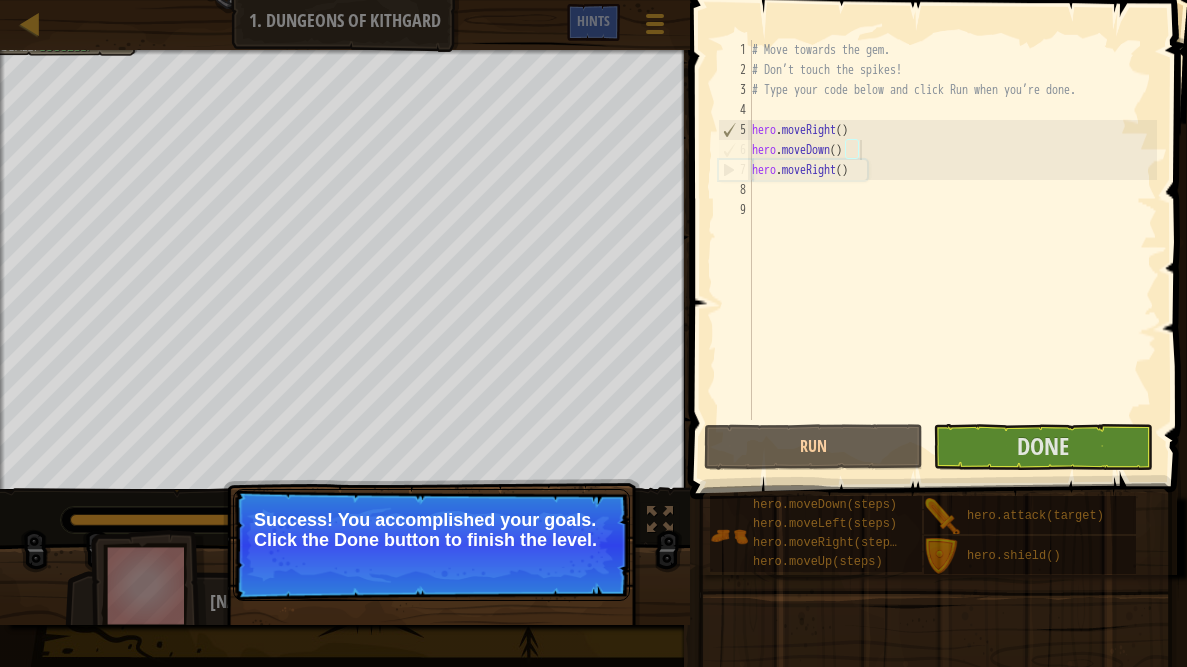 click on "# Move towards the gem. # Don’t touch the spikes! # Type your code below and click Run when you’re done. hero . moveRight ( ) hero . moveDown ( ) hero . moveRight ( )" at bounding box center [952, 250] 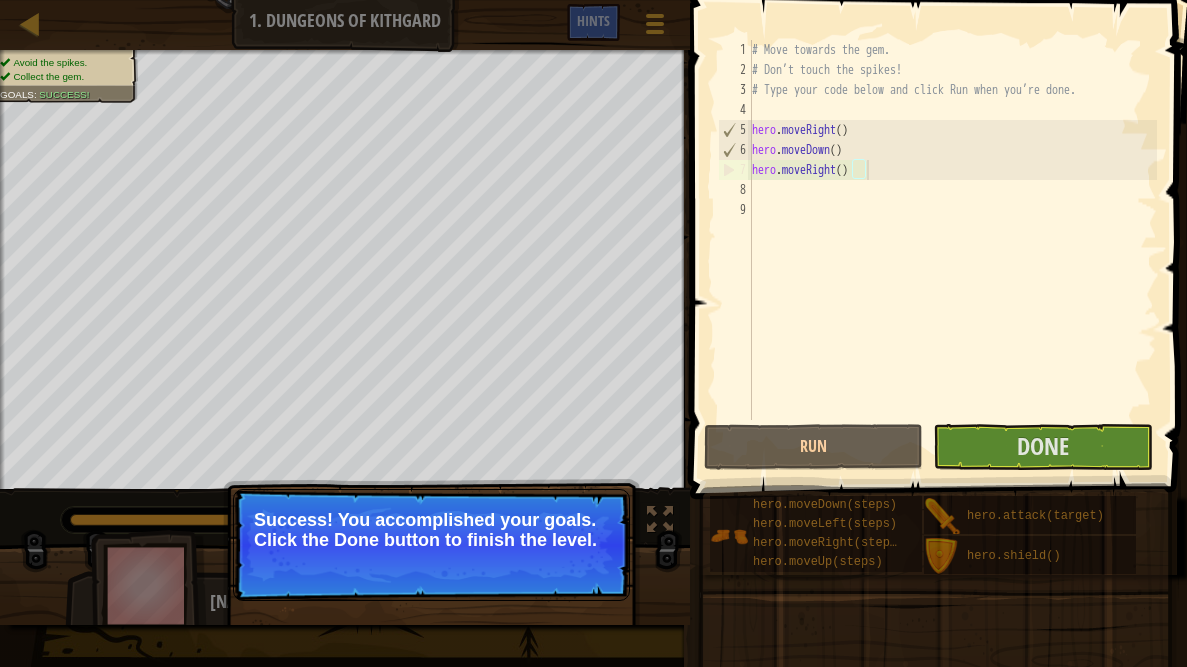 click on "# Move towards the gem. # Don’t touch the spikes! # Type your code below and click Run when you’re done. hero . moveRight ( ) hero . moveDown ( ) hero . moveRight ( )" at bounding box center [952, 250] 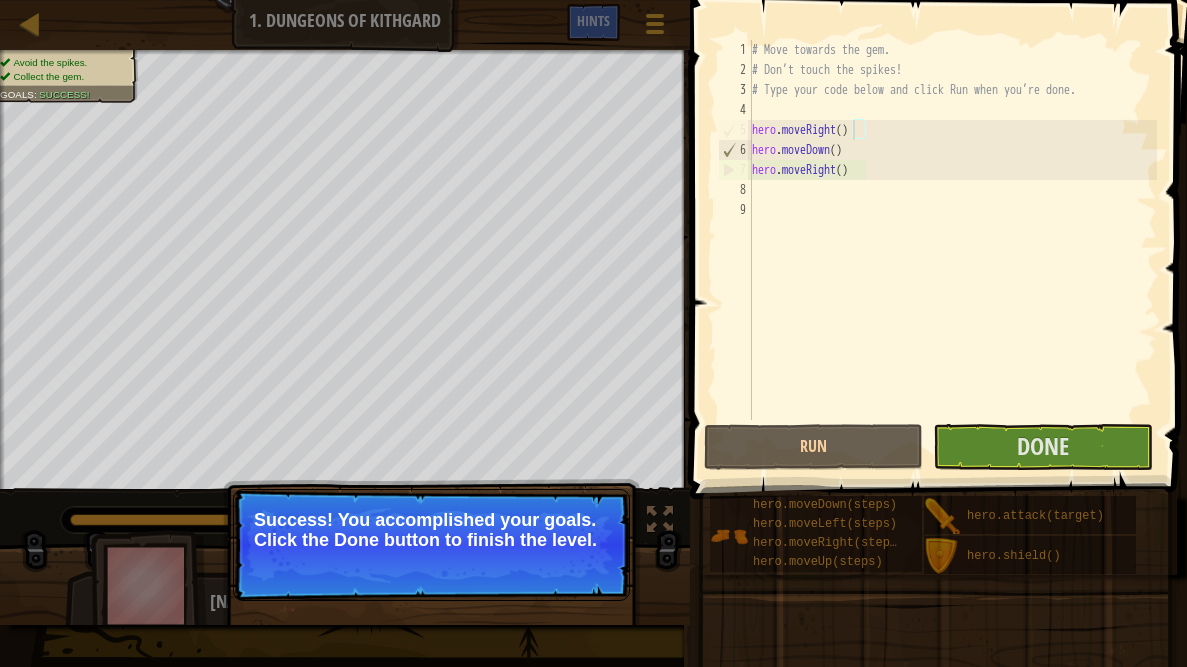 click on "# Move towards the gem. # Don’t touch the spikes! # Type your code below and click Run when you’re done. hero . moveRight ( ) hero . moveDown ( ) hero . moveRight ( )" at bounding box center [952, 250] 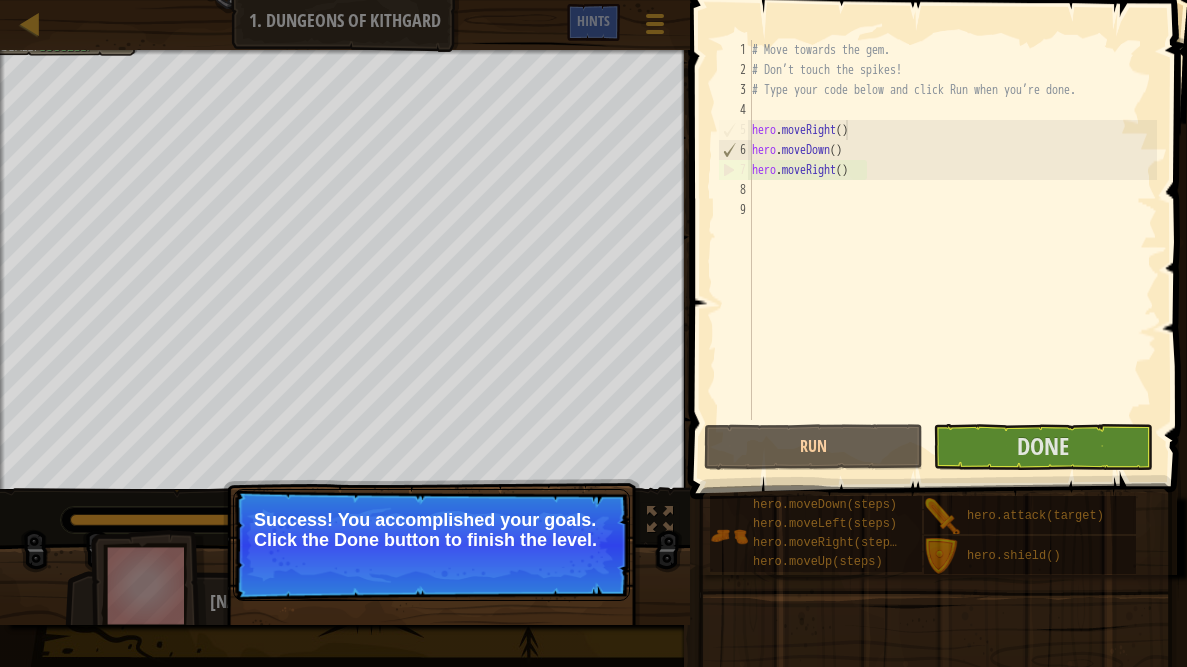 click on "7" at bounding box center [735, 170] 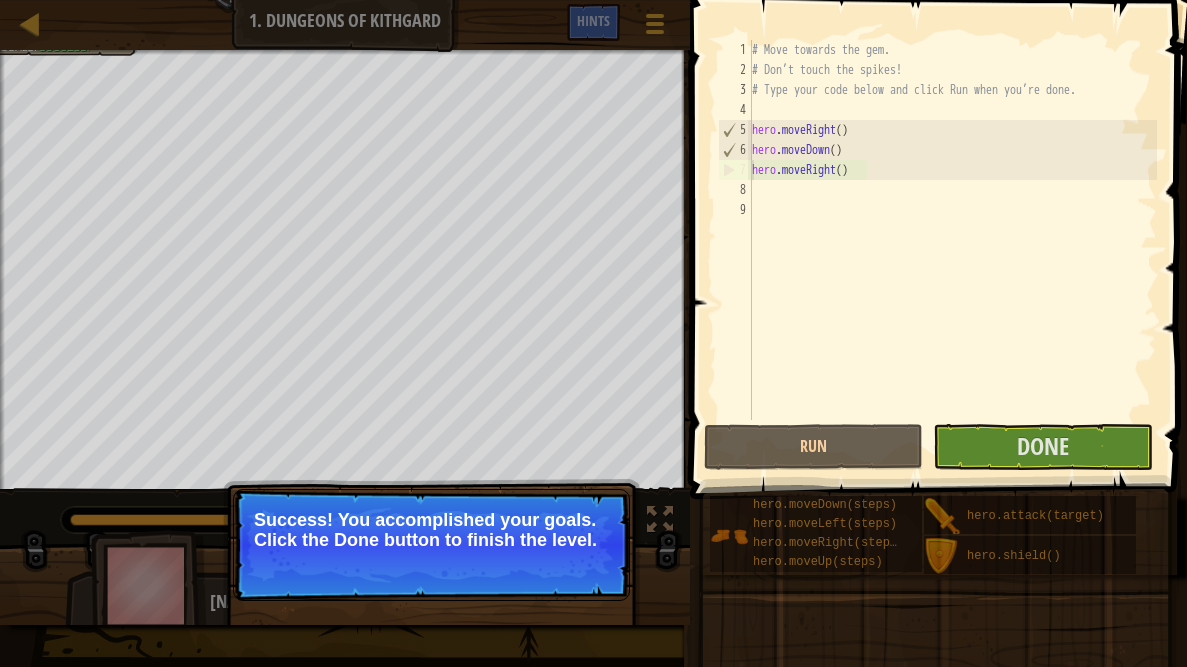 click on "# Move towards the gem. # Don’t touch the spikes! # Type your code below and click Run when you’re done. hero . moveRight ( ) hero . moveDown ( ) hero . moveRight ( )" at bounding box center [952, 250] 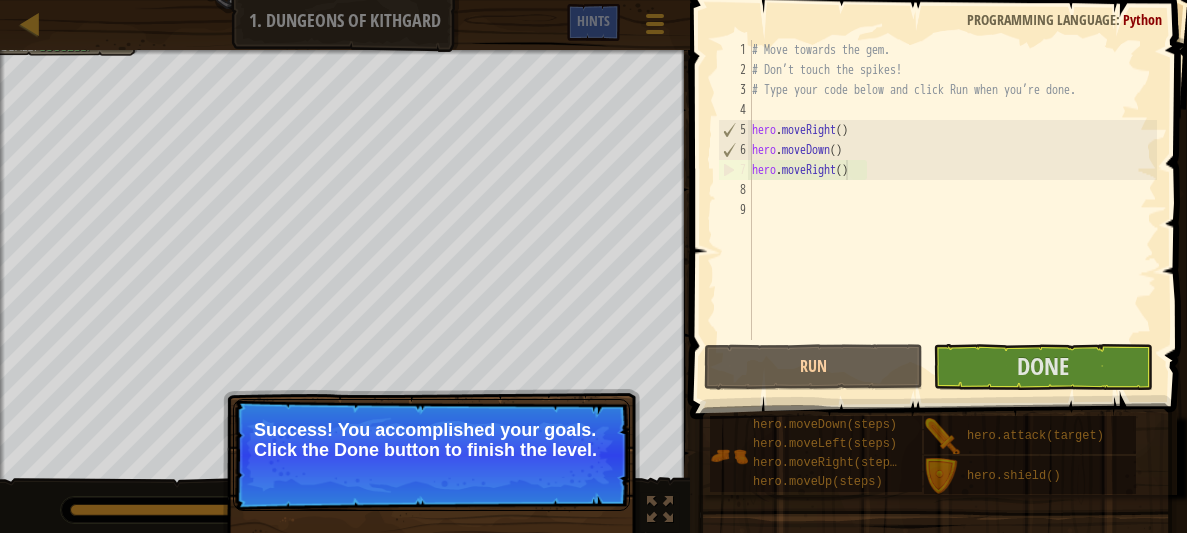click on "# Move towards the gem. # Don’t touch the spikes! # Type your code below and click Run when you’re done. hero . moveRight ( ) hero . moveDown ( ) hero . moveRight ( )" at bounding box center (952, 210) 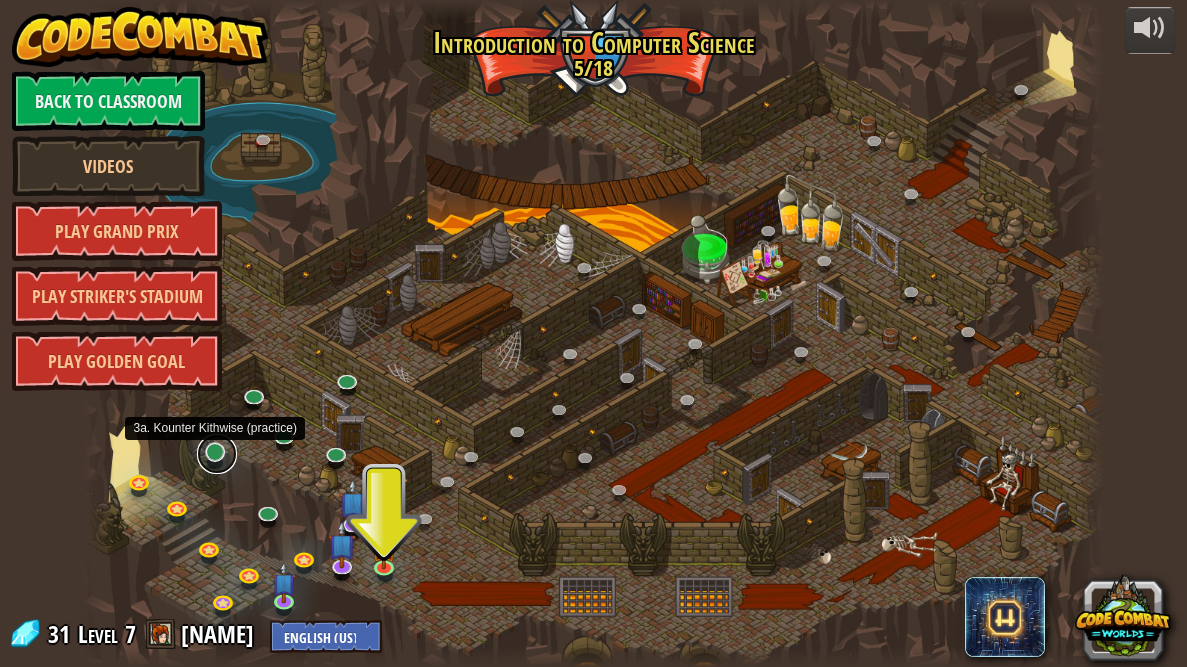 click at bounding box center [217, 454] 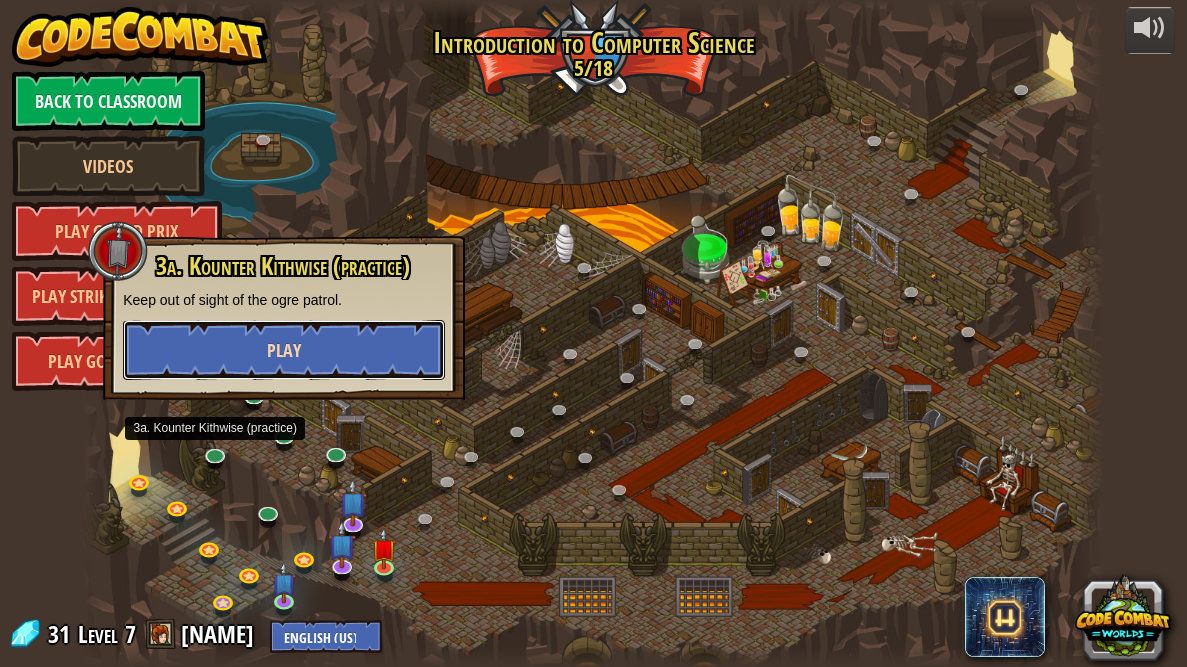 click on "Play" at bounding box center [284, 350] 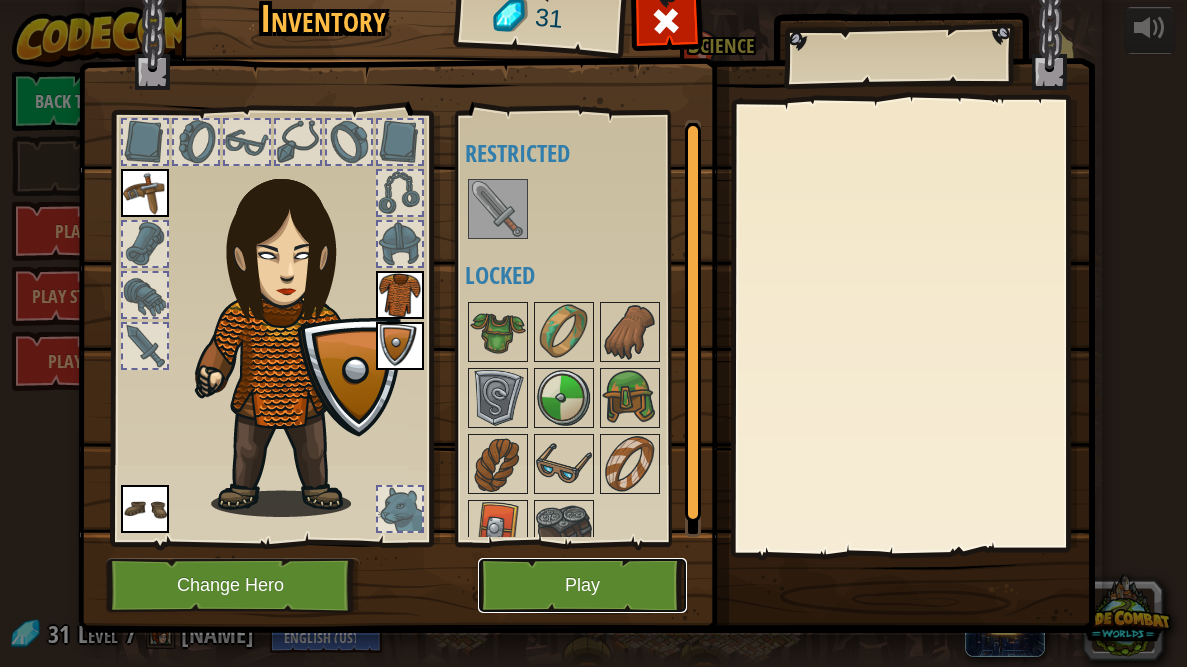 click on "Play" at bounding box center [582, 585] 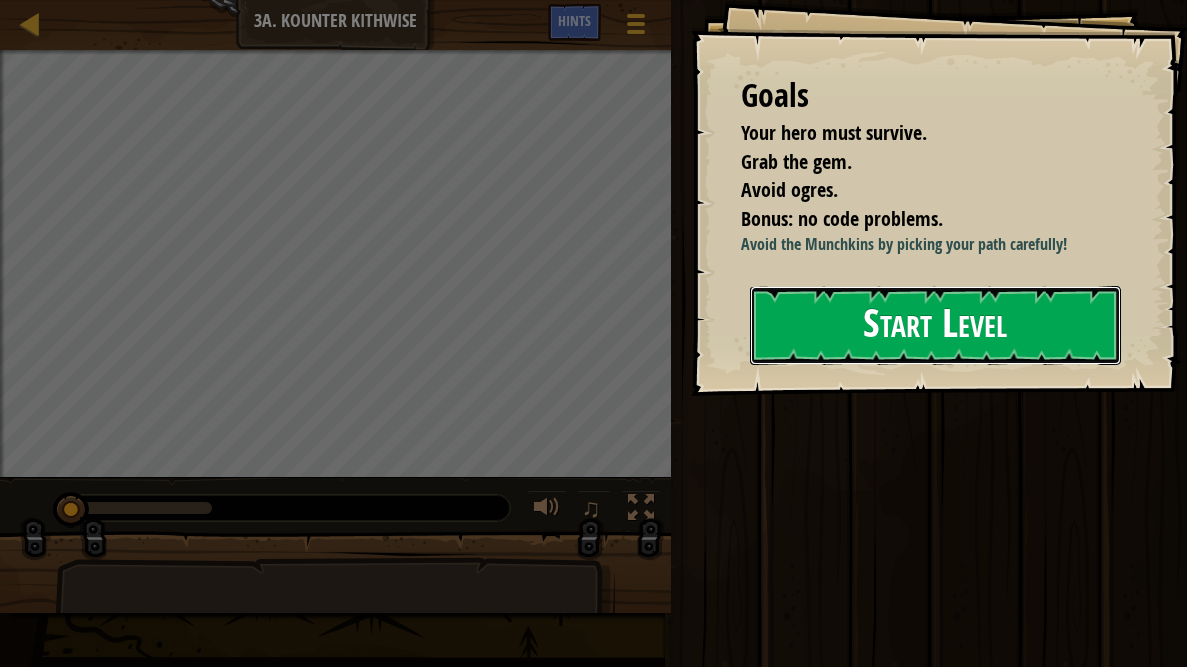 click on "Start Level" at bounding box center [935, 325] 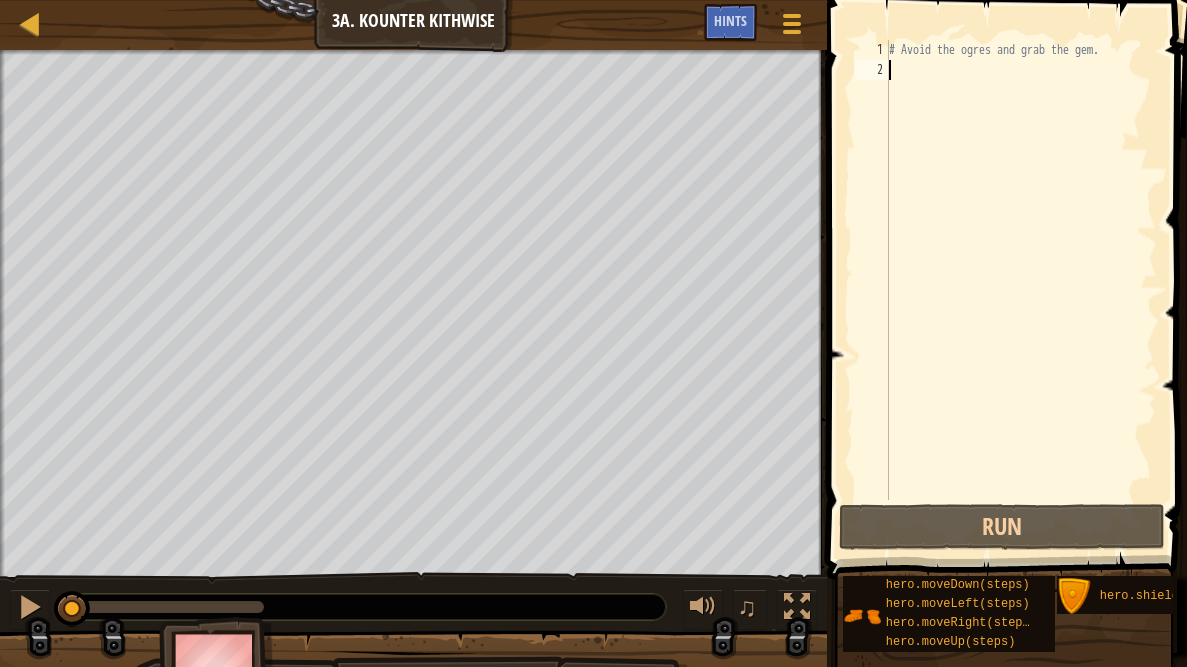 scroll, scrollTop: 9, scrollLeft: 0, axis: vertical 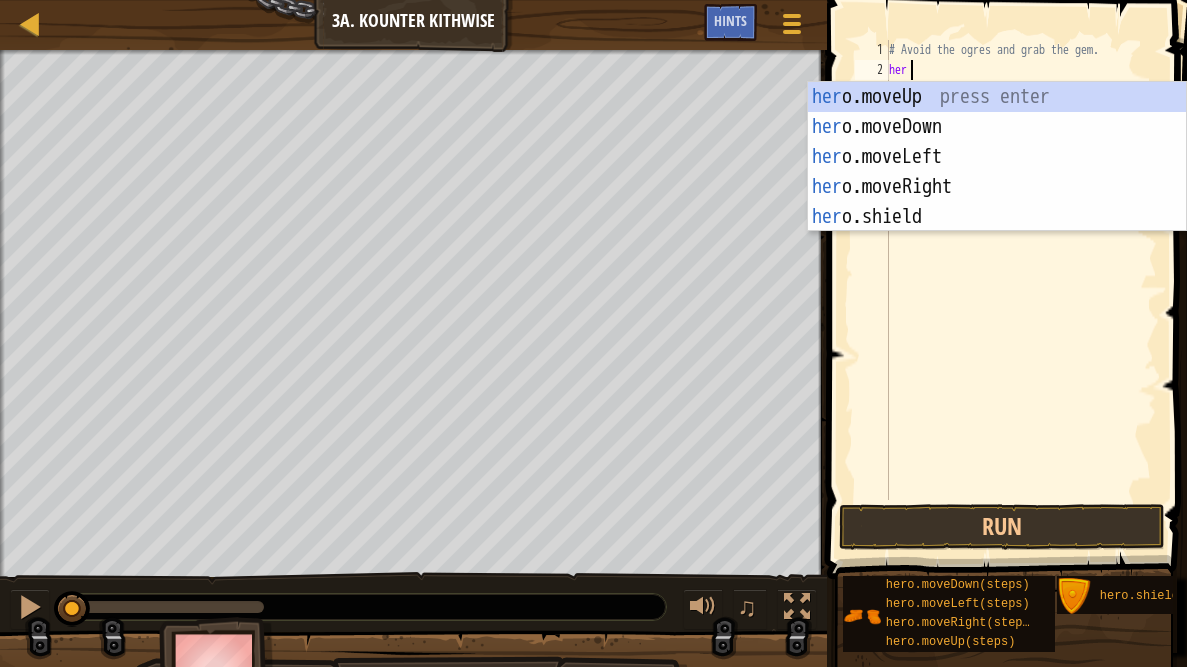 type on "hero" 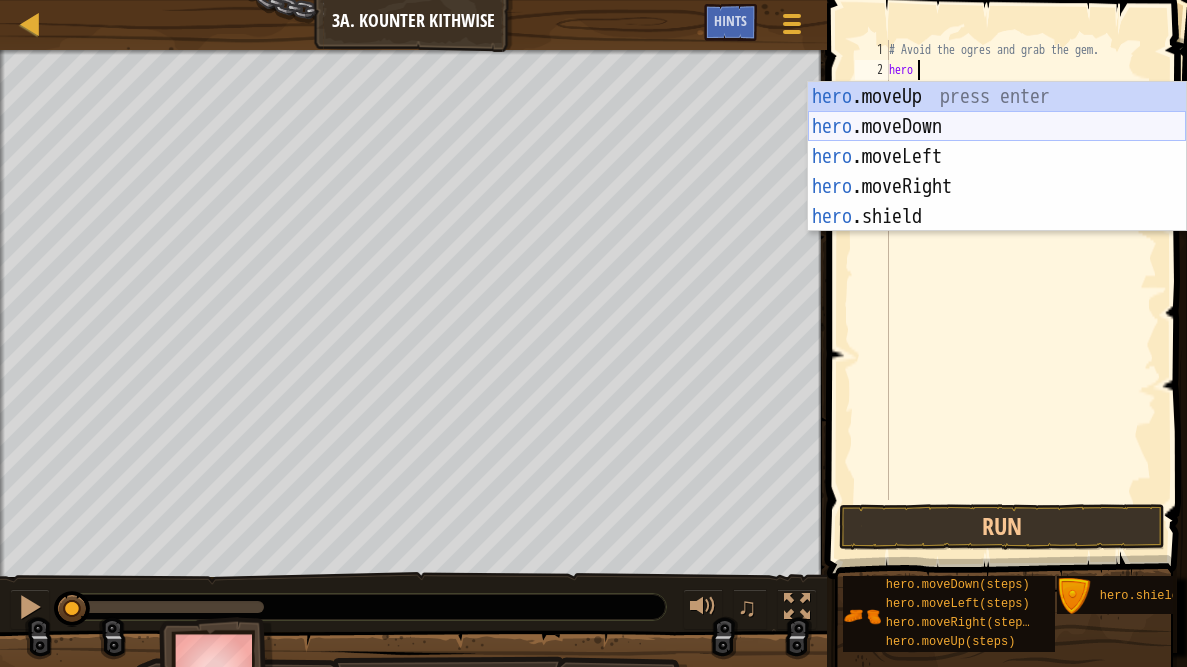 click on "hero .moveUp press enter hero .moveDown press enter hero .moveLeft press enter hero .moveRight press enter hero .shield press enter" at bounding box center (997, 187) 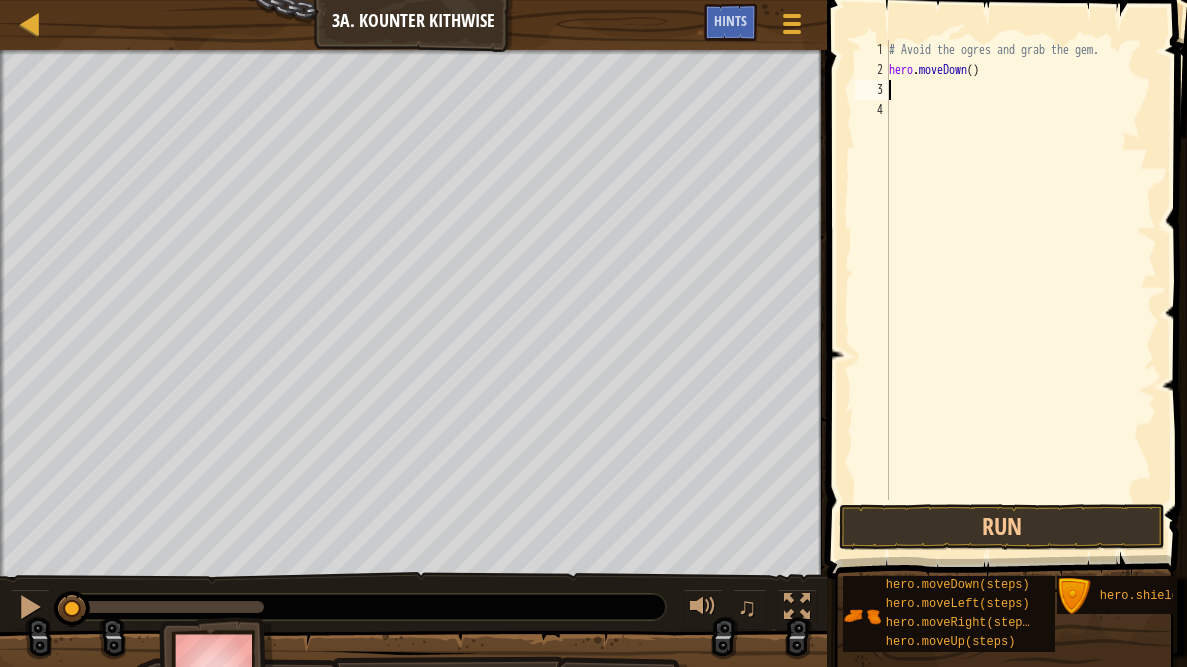 click on "# Avoid the ogres and grab the gem. hero . moveDown ( )" at bounding box center (1021, 290) 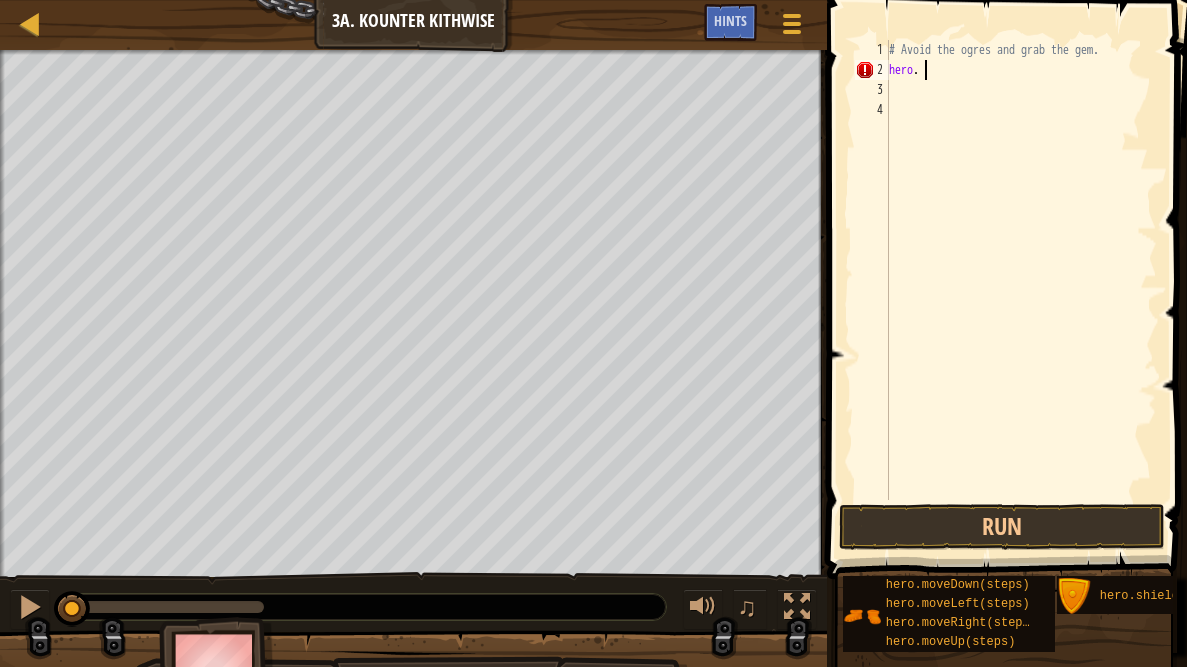 scroll, scrollTop: 9, scrollLeft: 1, axis: both 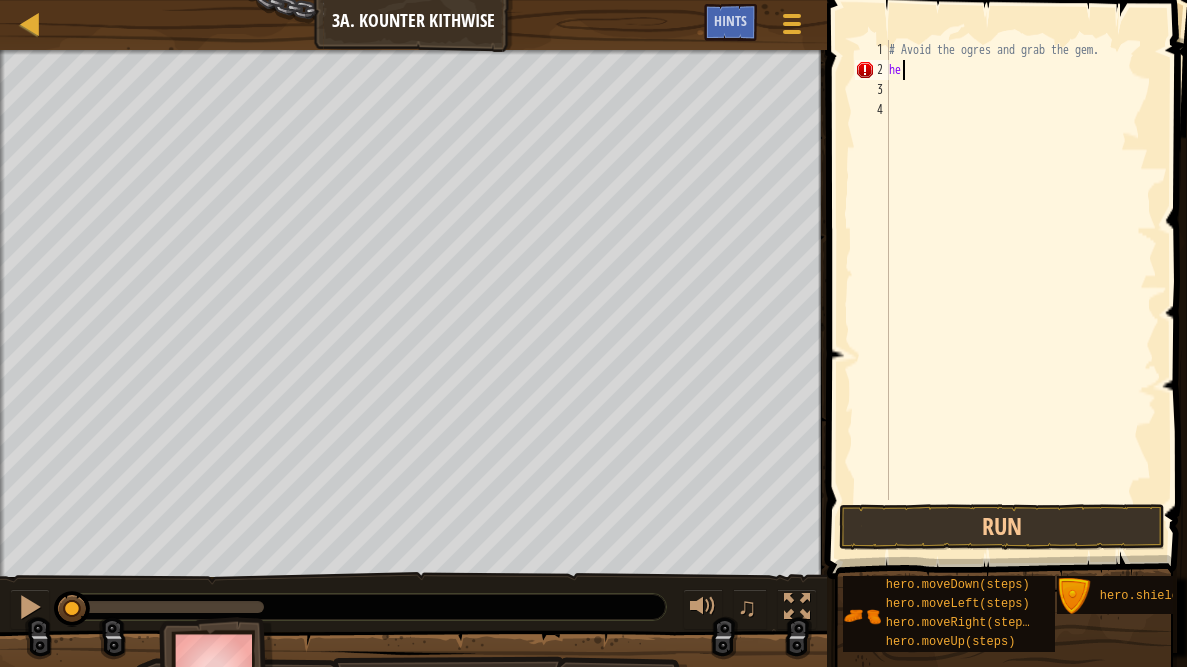 type on "h" 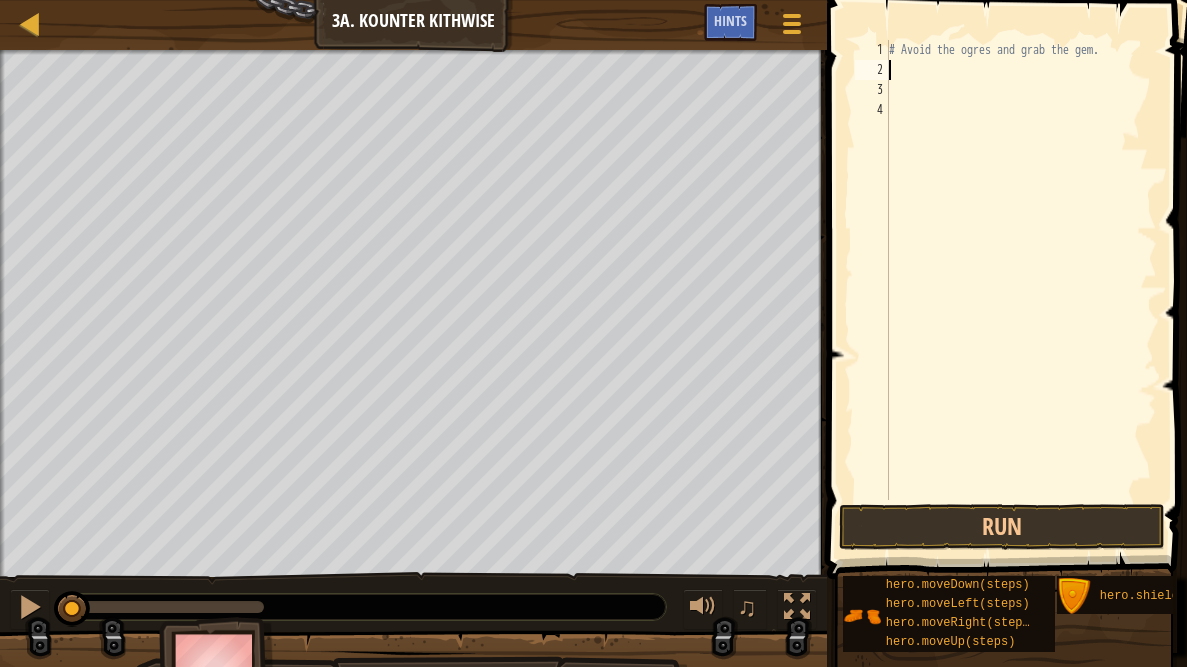 type on "h" 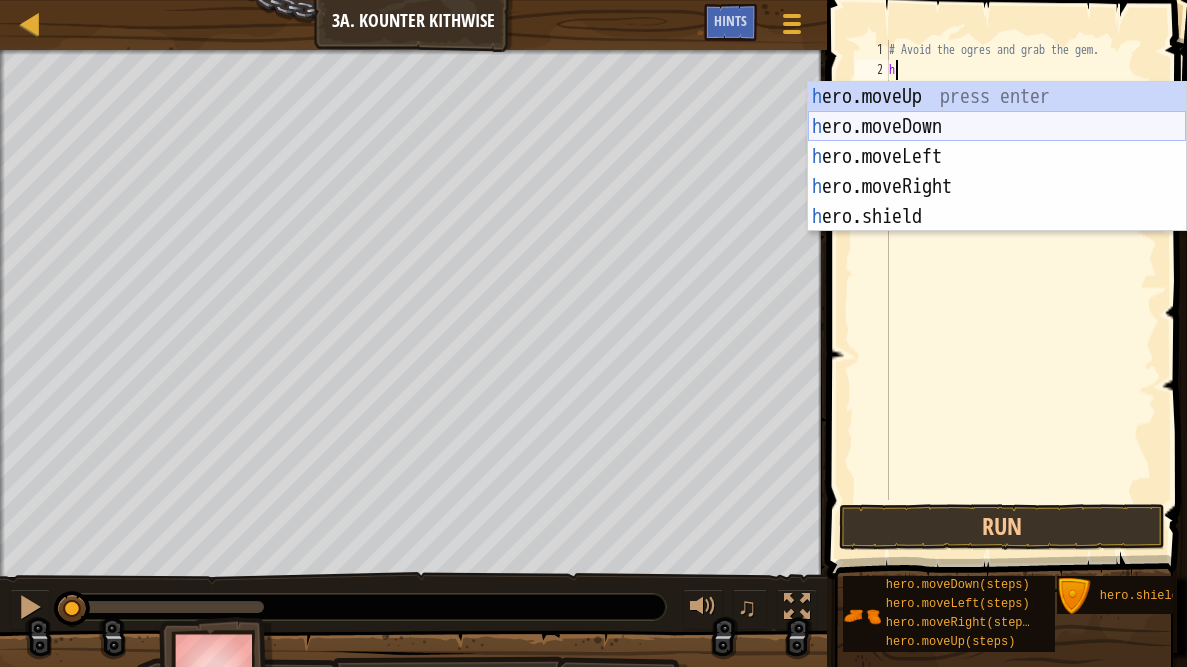 click on "h ero.moveUp press enter h ero.moveDown press enter h ero.moveLeft press enter h ero.moveRight press enter h ero.shield press enter" at bounding box center (997, 187) 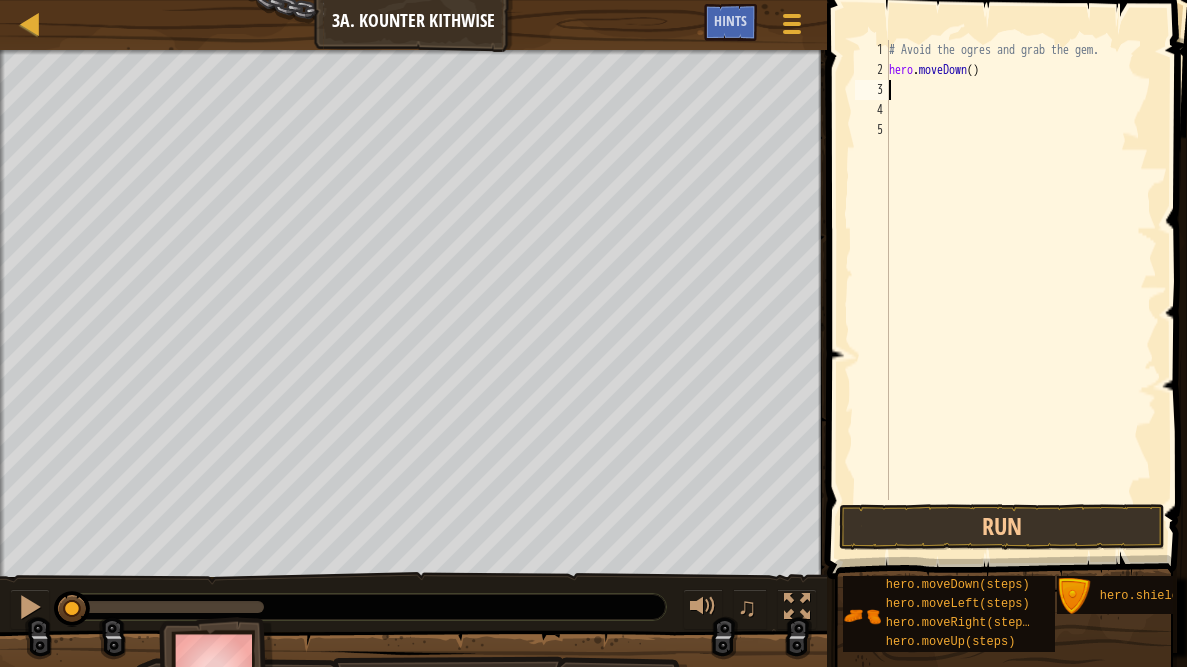 type on "h" 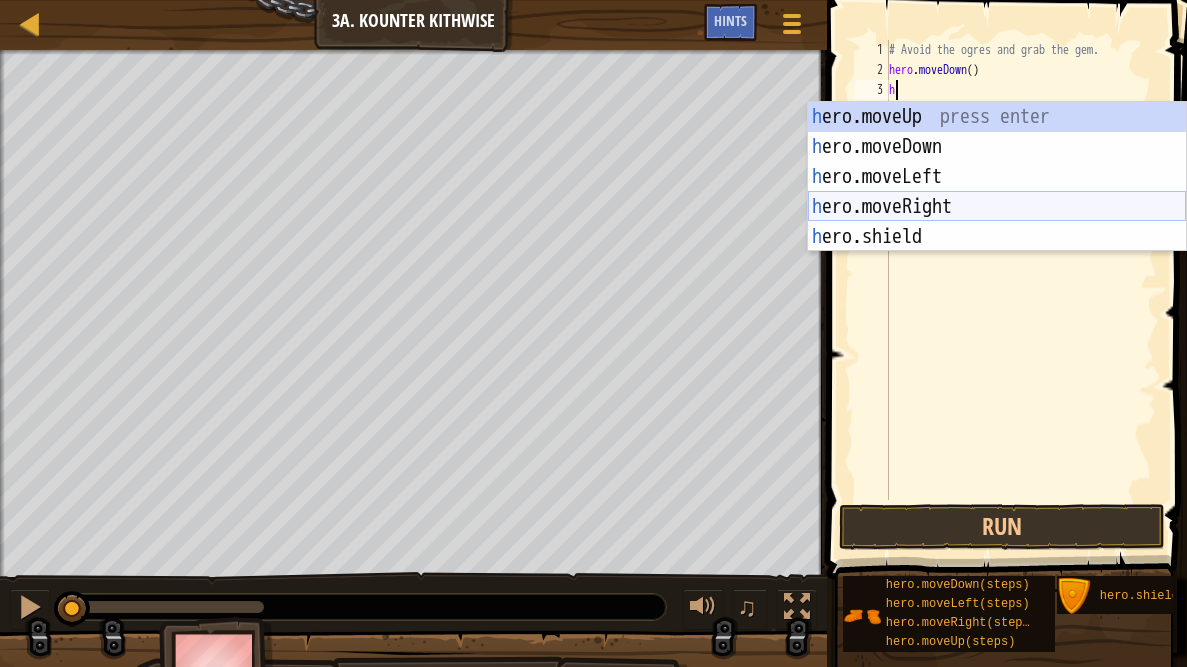click on "h ero.moveUp press enter h ero.moveDown press enter h ero.moveLeft press enter h ero.moveRight press enter h ero.shield press enter" at bounding box center (997, 207) 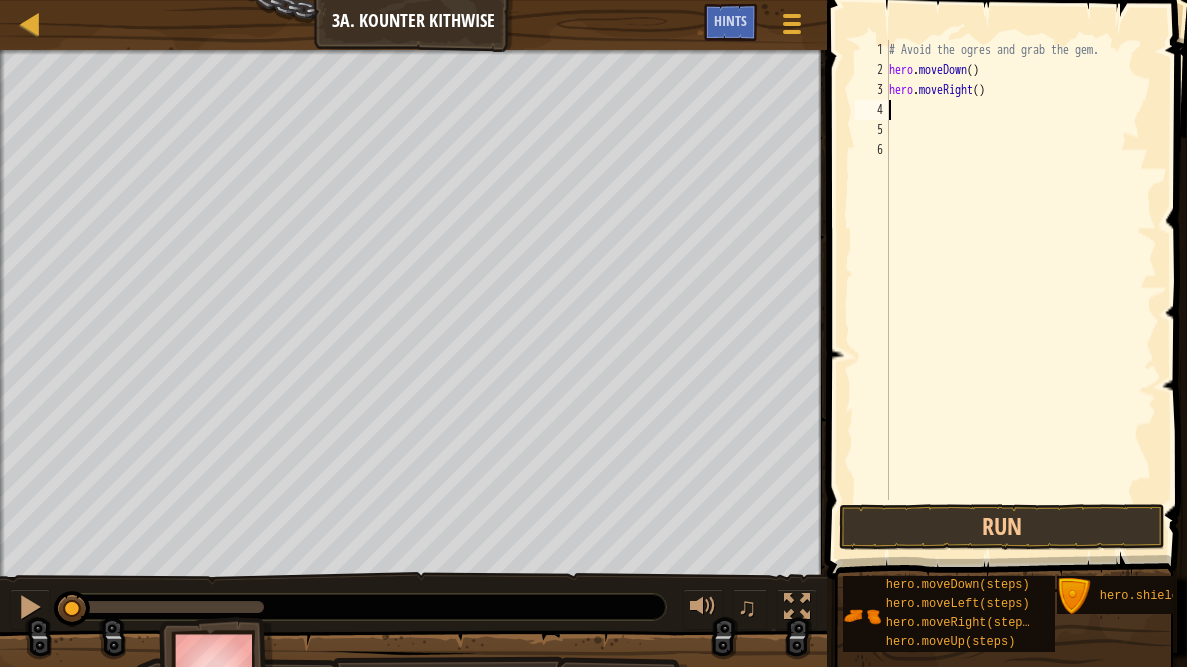 click on "# Avoid the ogres and grab the gem. hero . moveDown ( ) hero . moveRight ( )" at bounding box center [1021, 290] 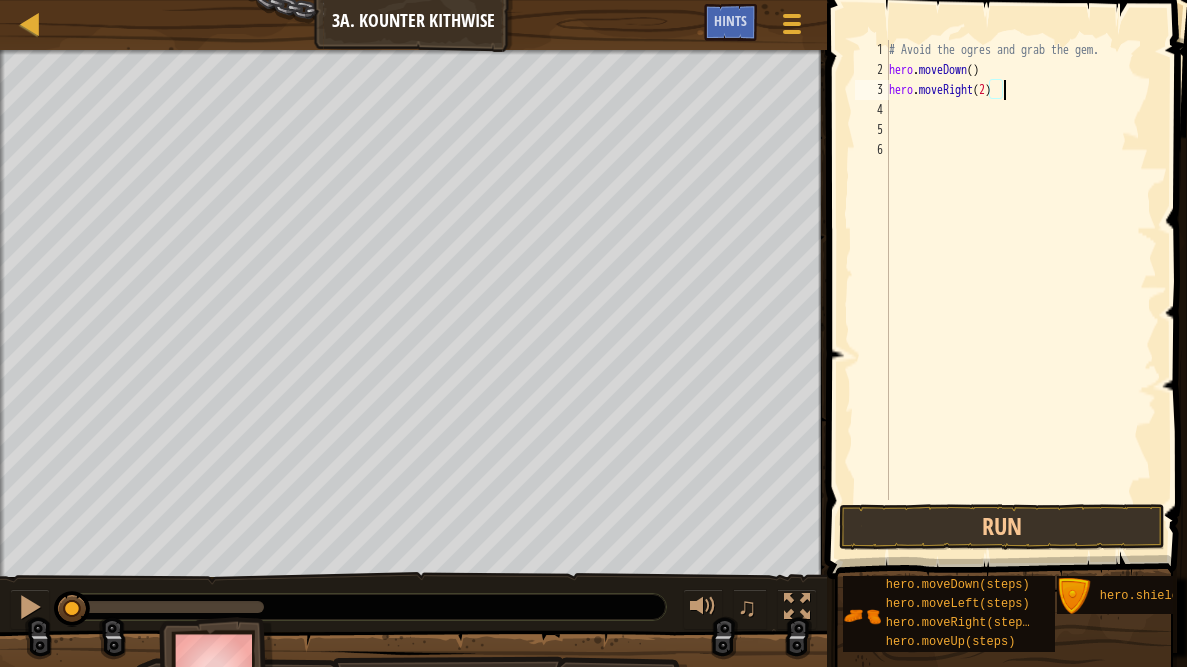 scroll, scrollTop: 9, scrollLeft: 9, axis: both 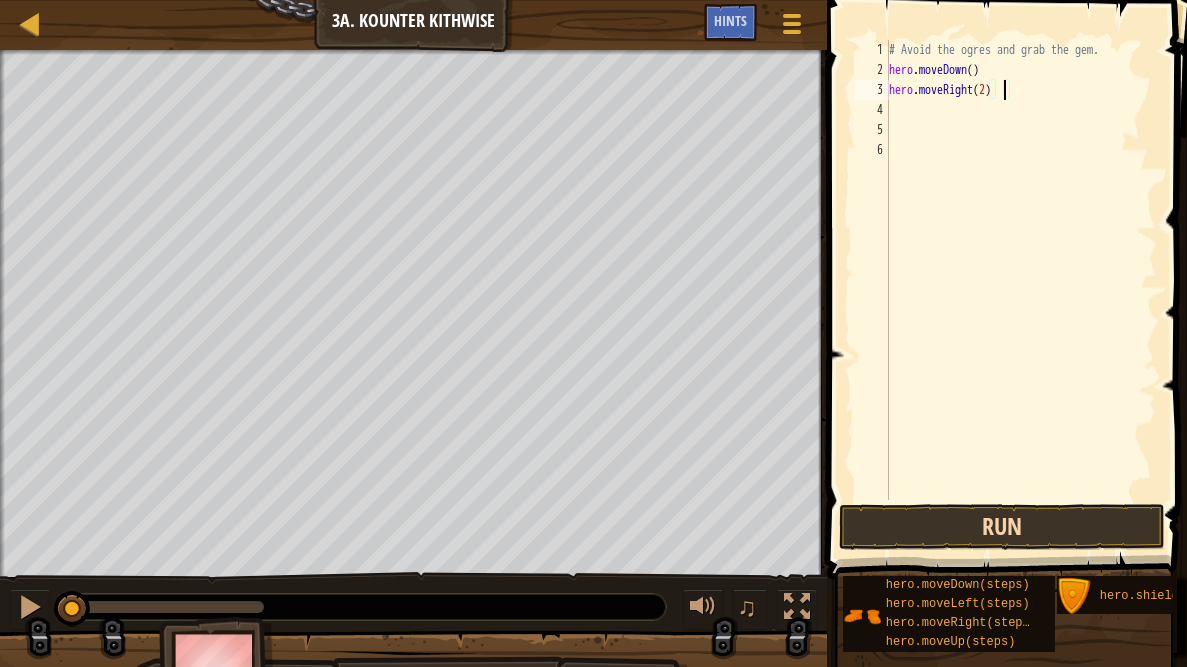 type on "hero.moveRight(2)" 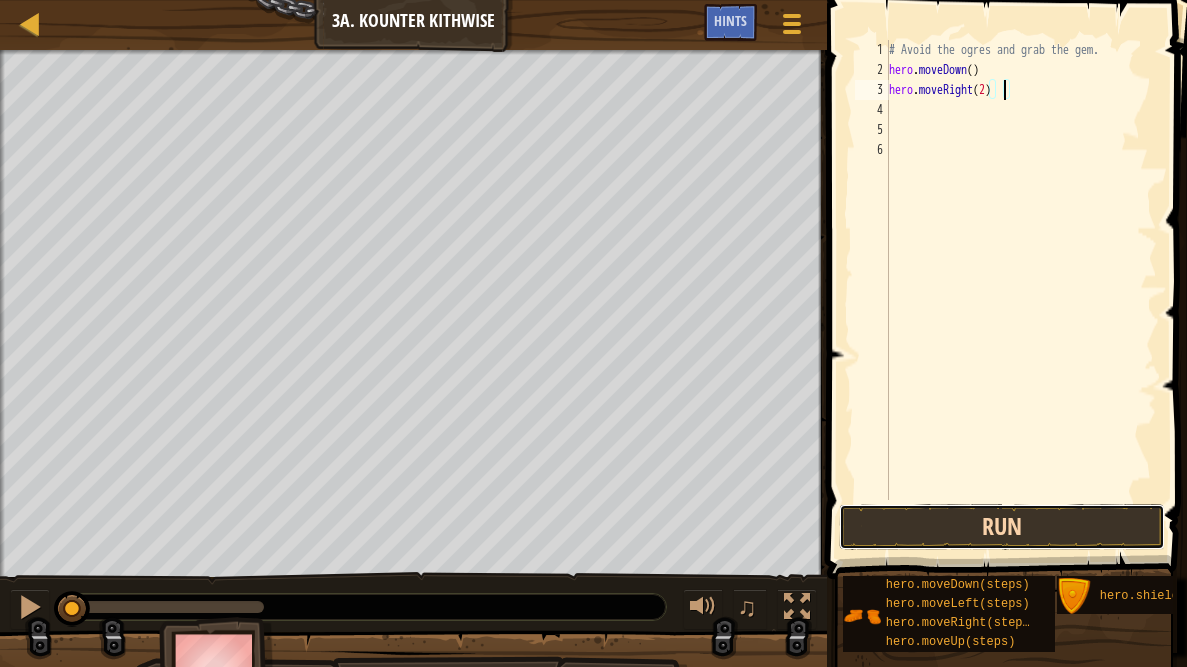 click on "Run" at bounding box center (1002, 527) 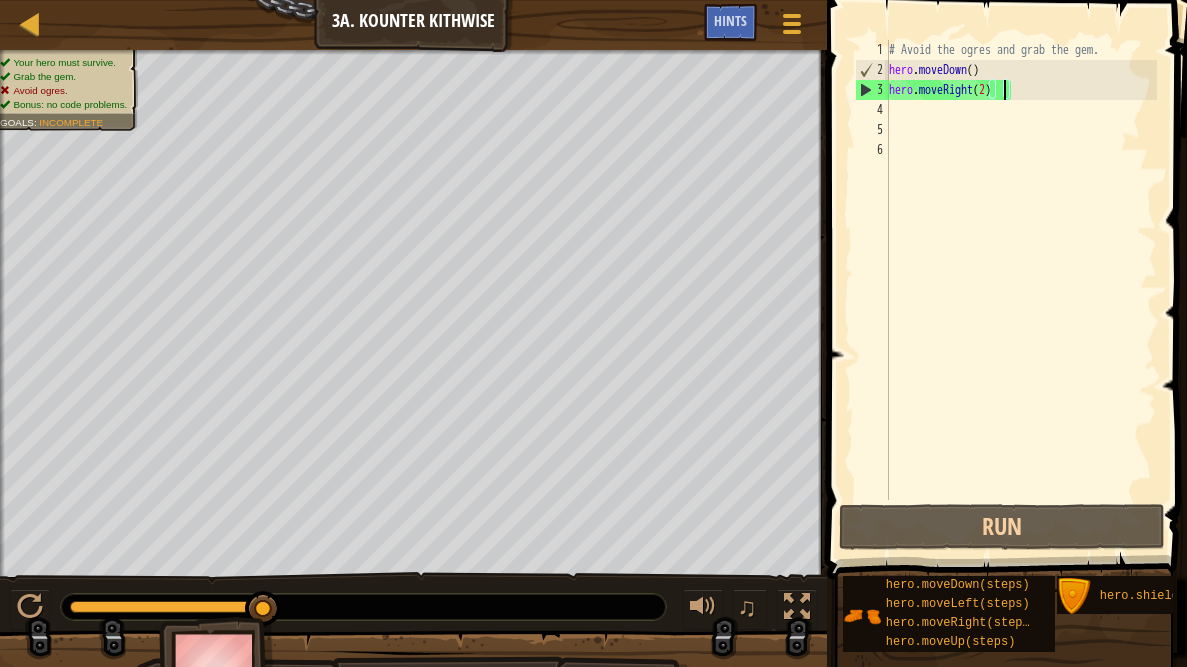 click at bounding box center [217, 672] 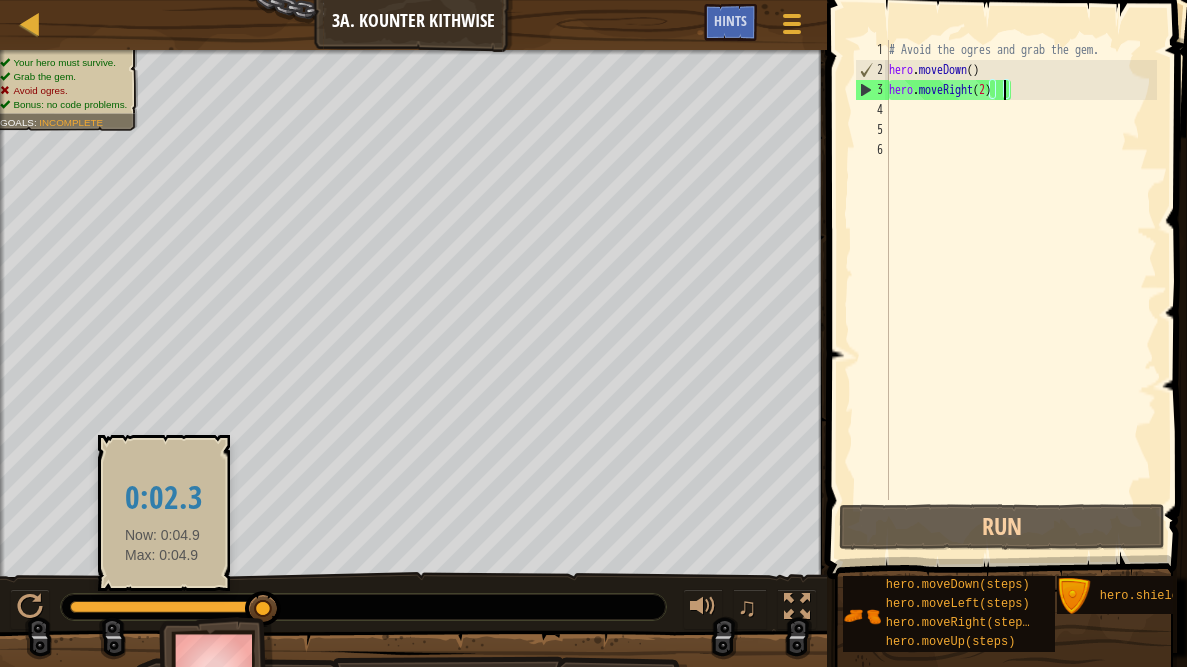 click at bounding box center (167, 607) 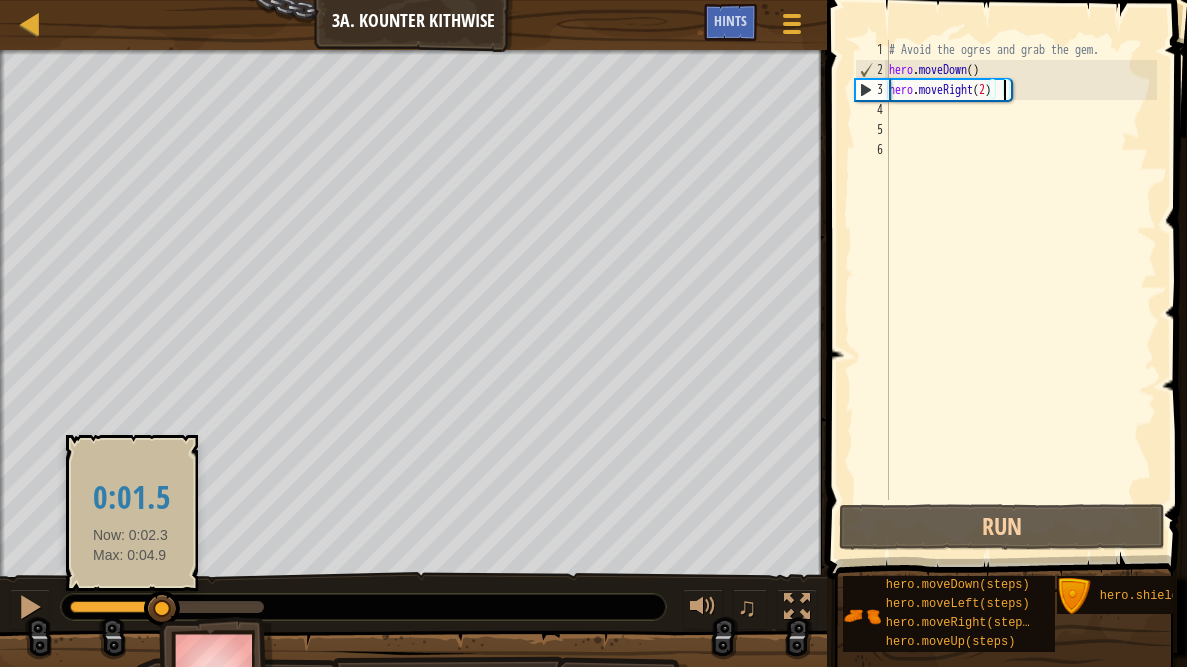 click at bounding box center [116, 607] 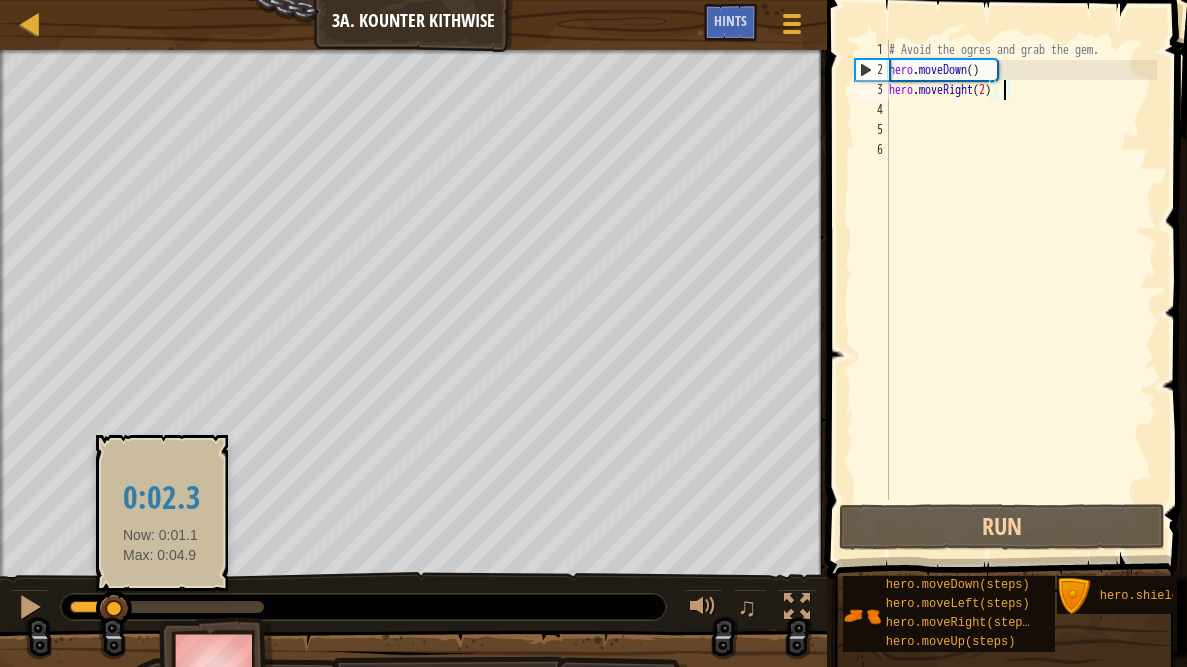 click at bounding box center (167, 607) 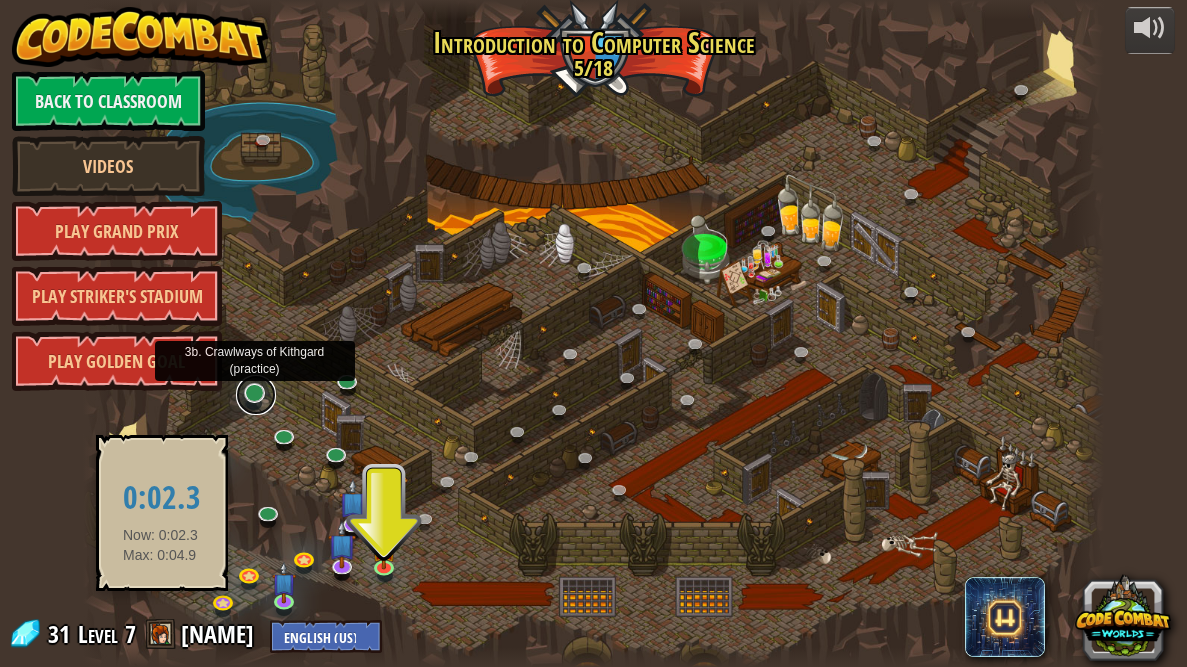 click at bounding box center [256, 395] 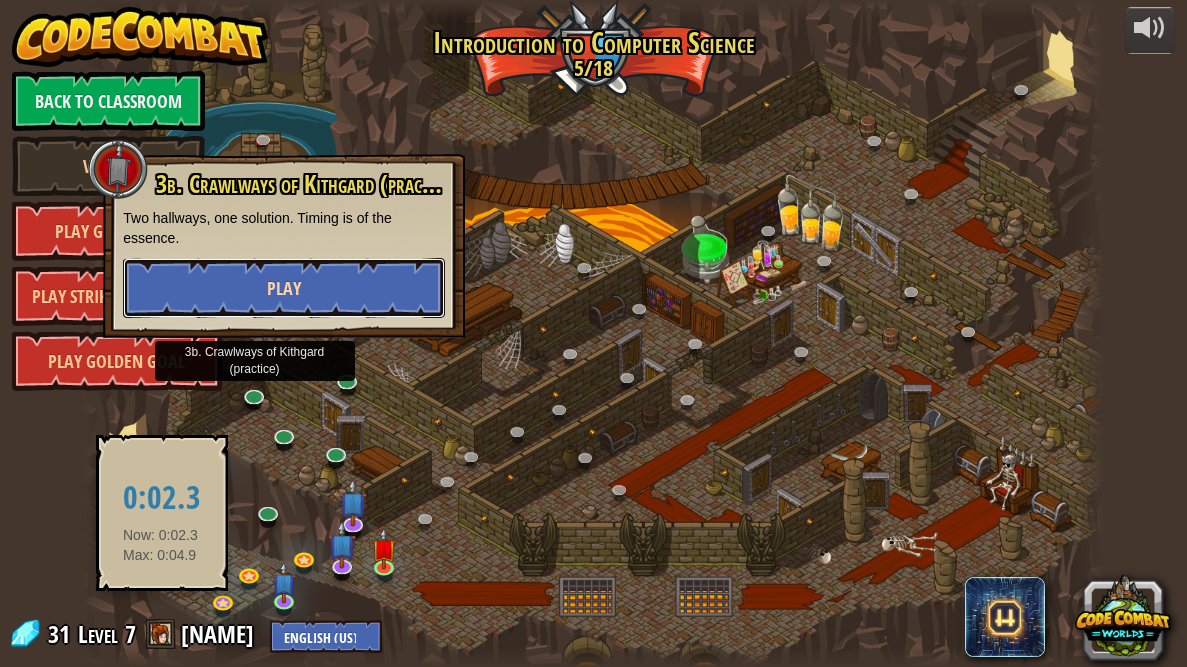 click on "Play" at bounding box center [284, 288] 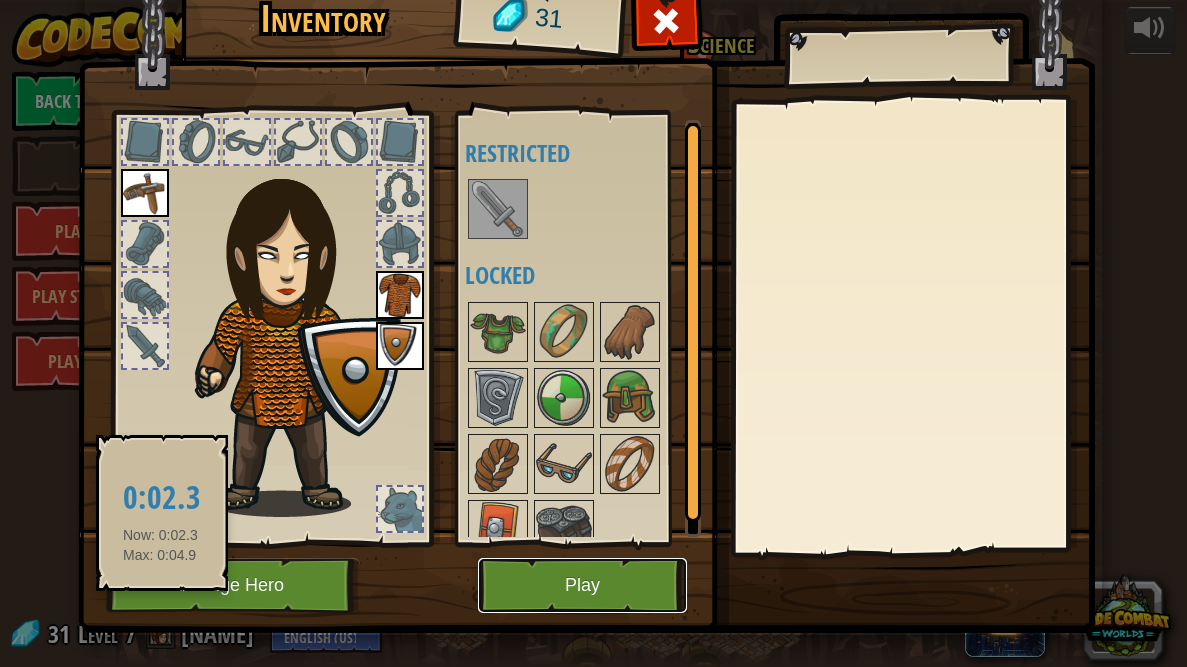 click on "Play" at bounding box center (582, 585) 